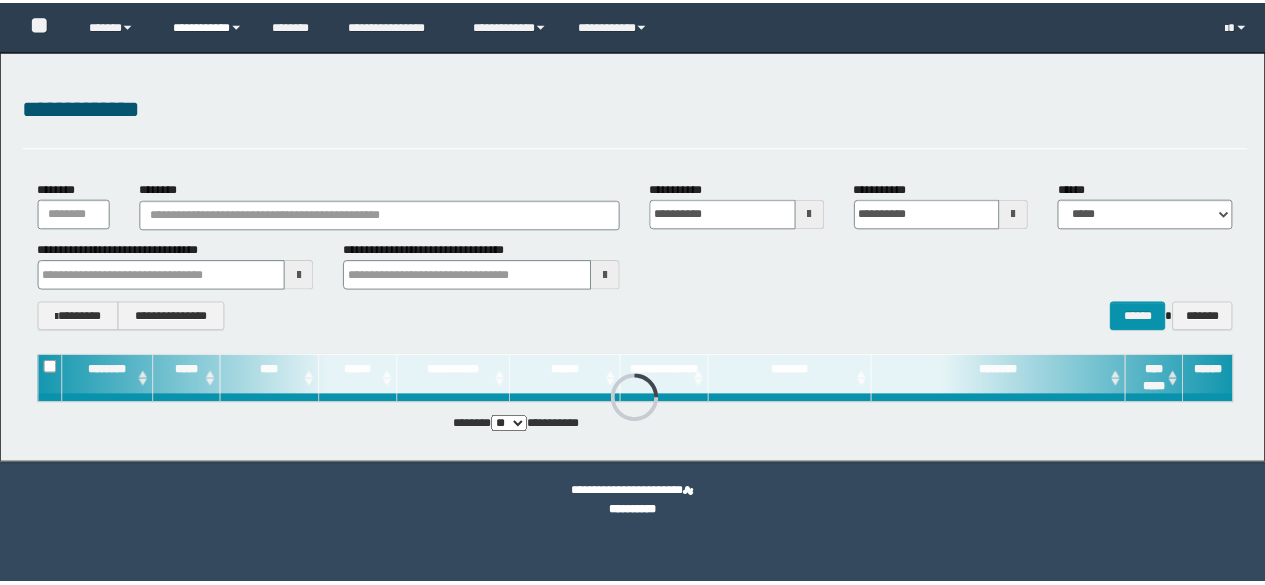 scroll, scrollTop: 0, scrollLeft: 0, axis: both 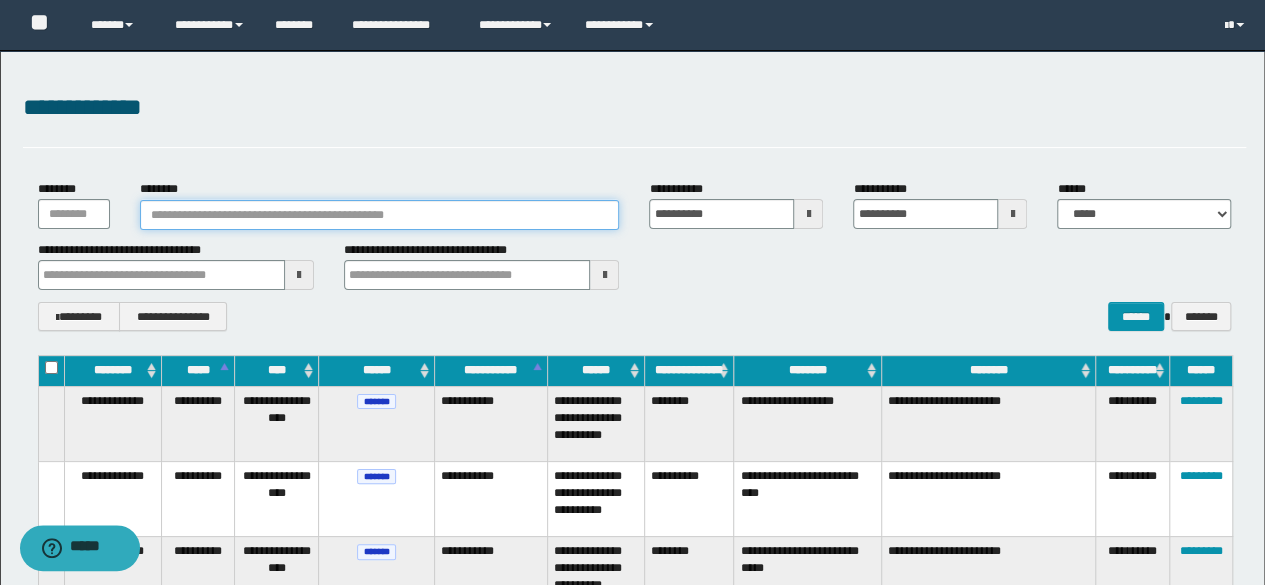 click on "********" at bounding box center [380, 215] 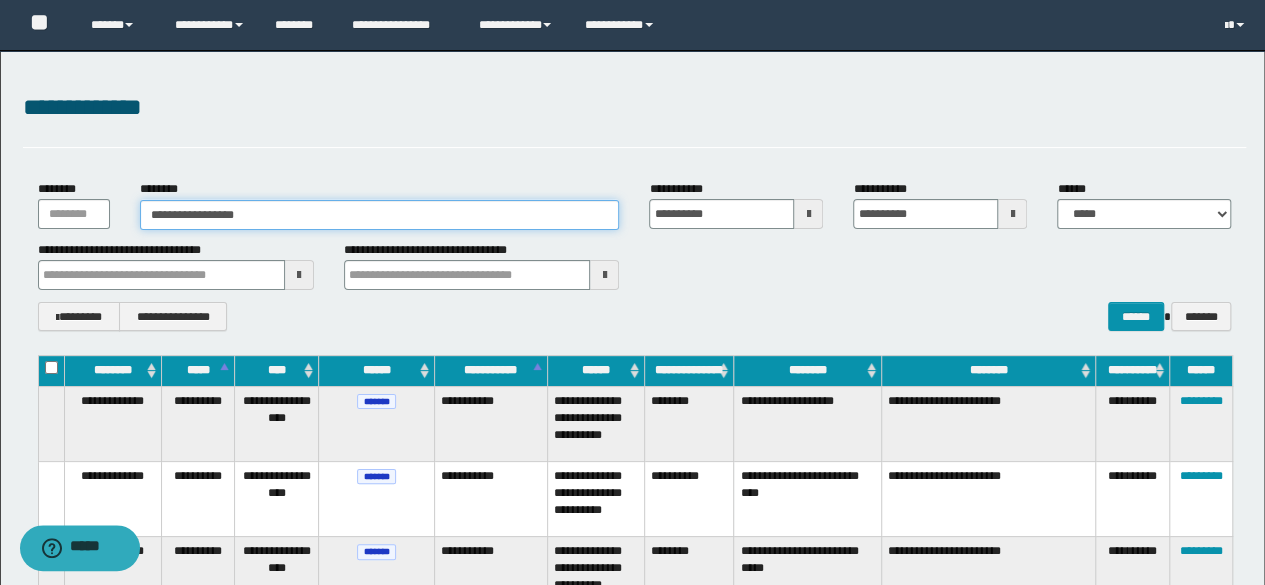 type on "**********" 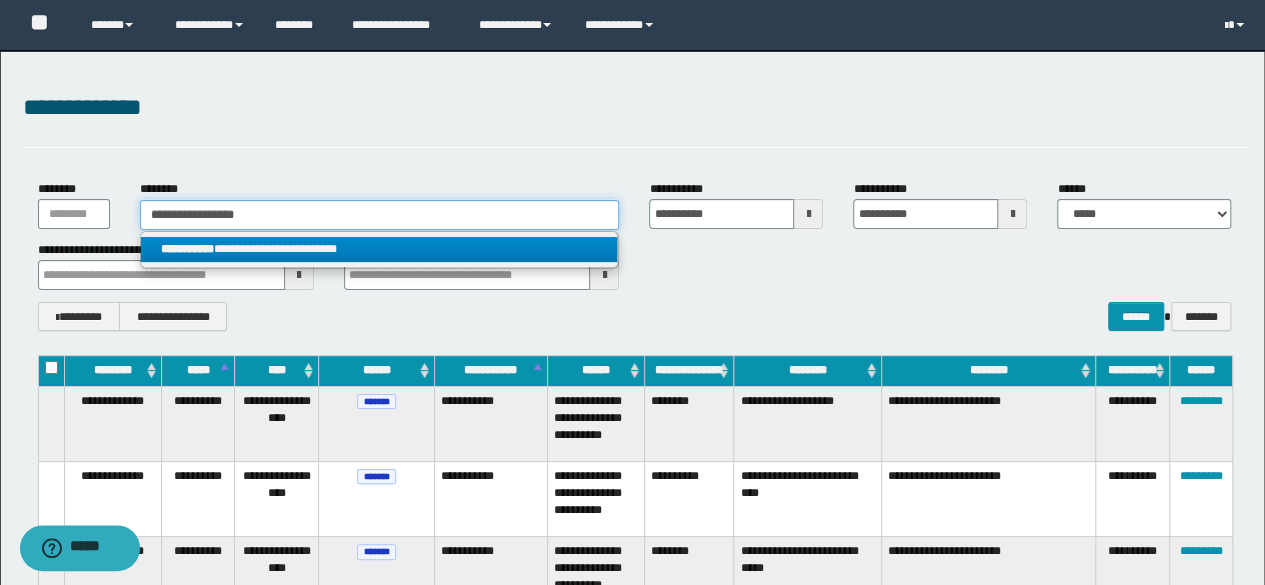 type on "**********" 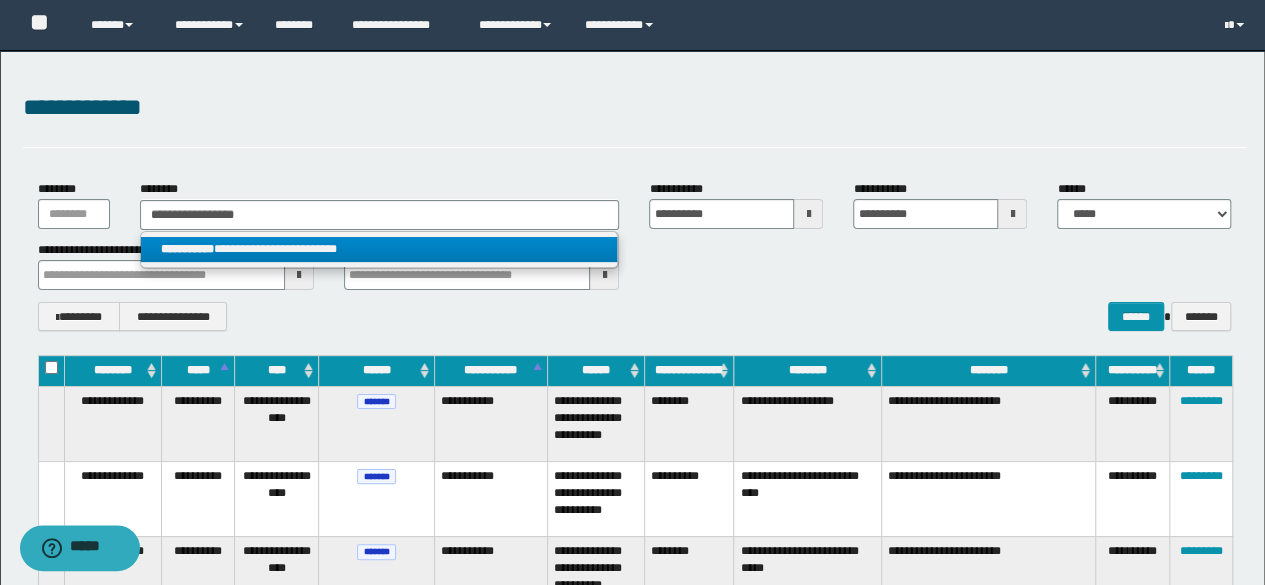 click on "**********" at bounding box center [379, 249] 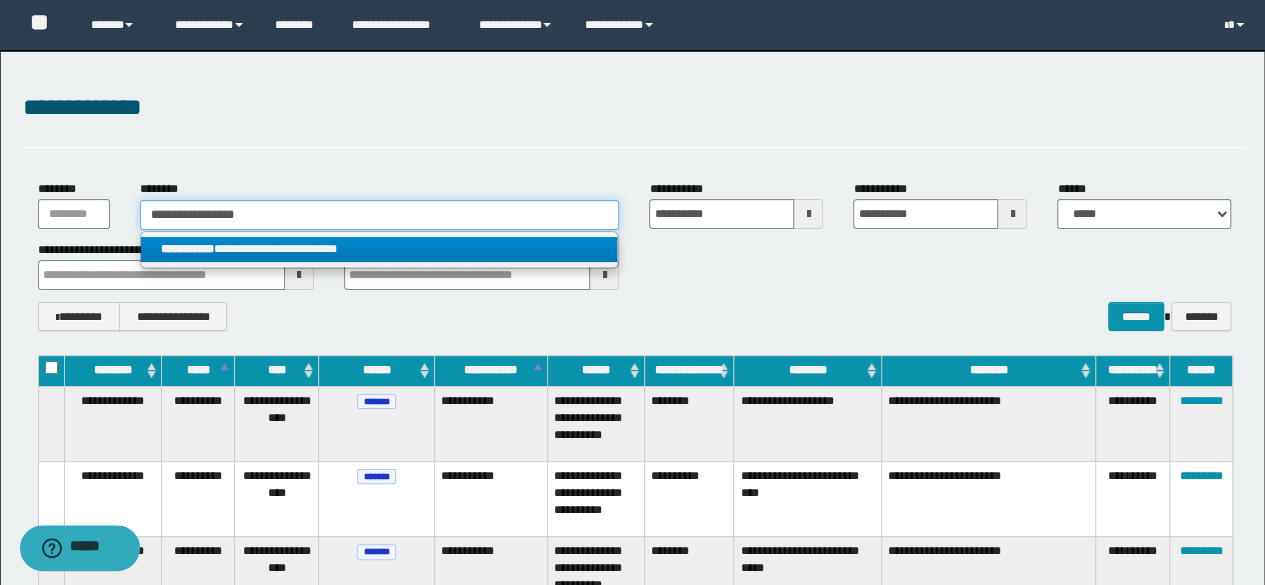 type 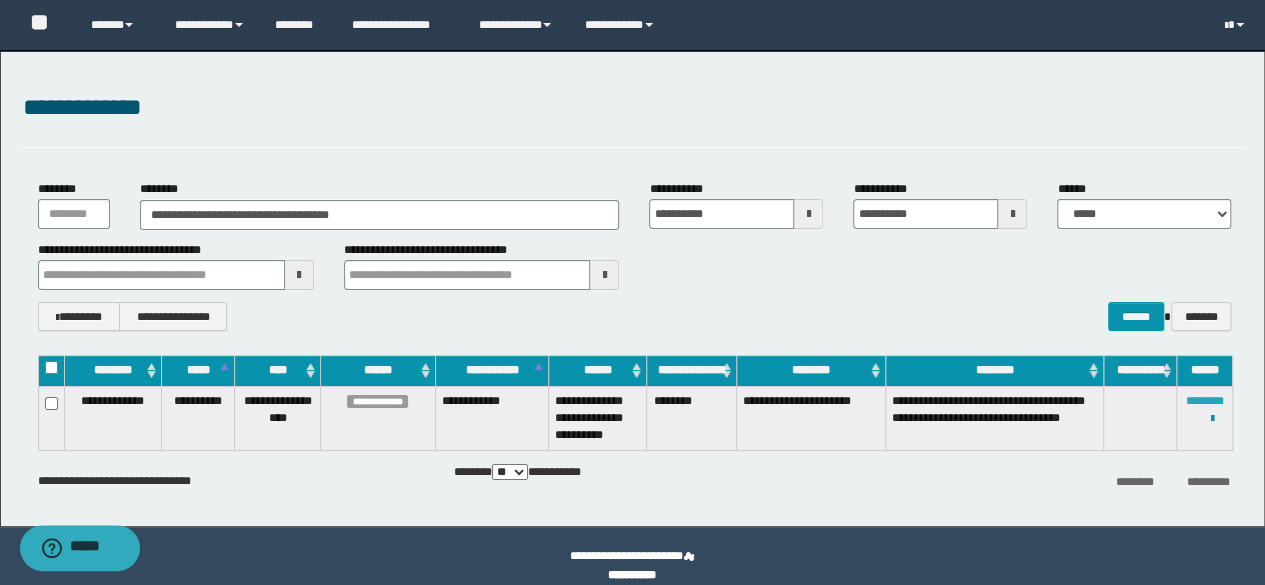 click on "********" at bounding box center [1205, 401] 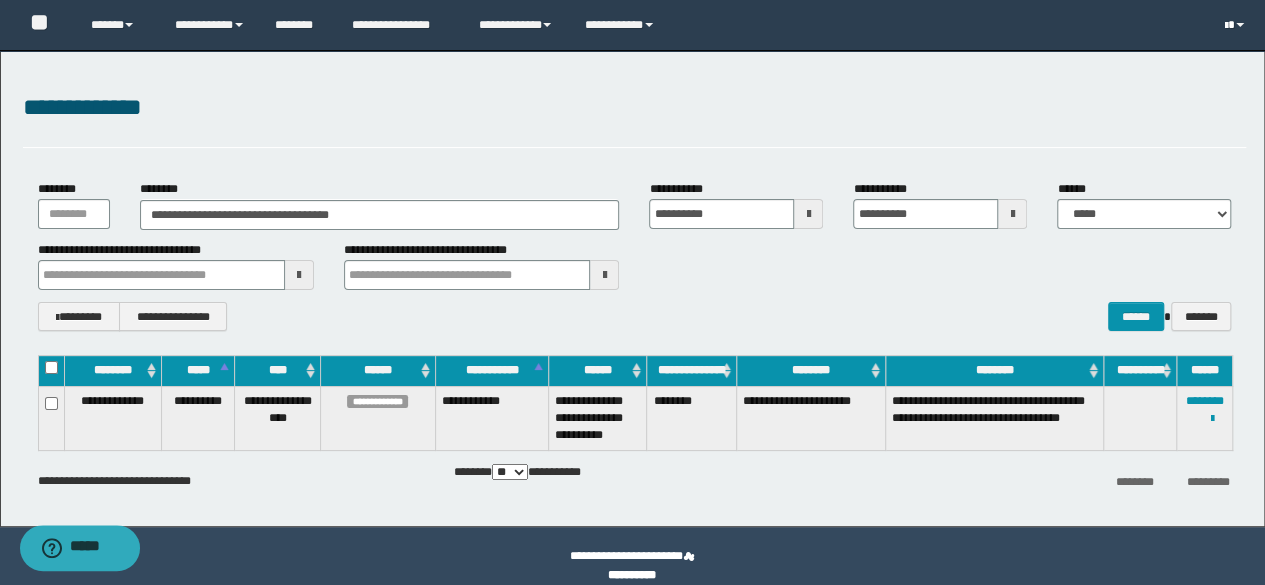 click at bounding box center (1225, 26) 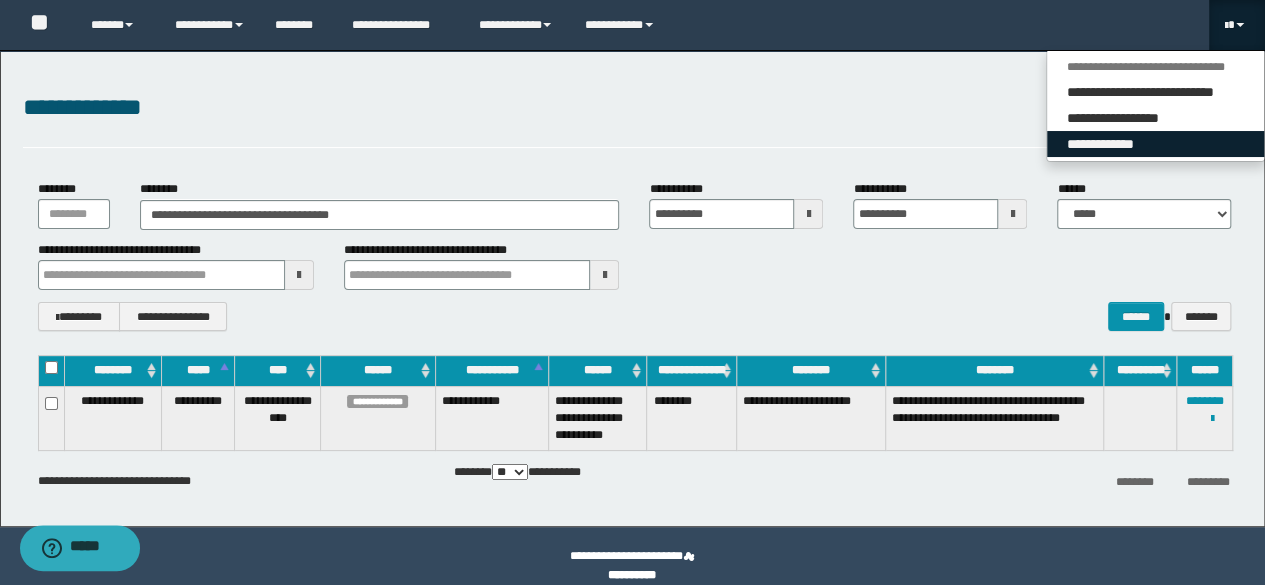 click on "**********" at bounding box center (1155, 144) 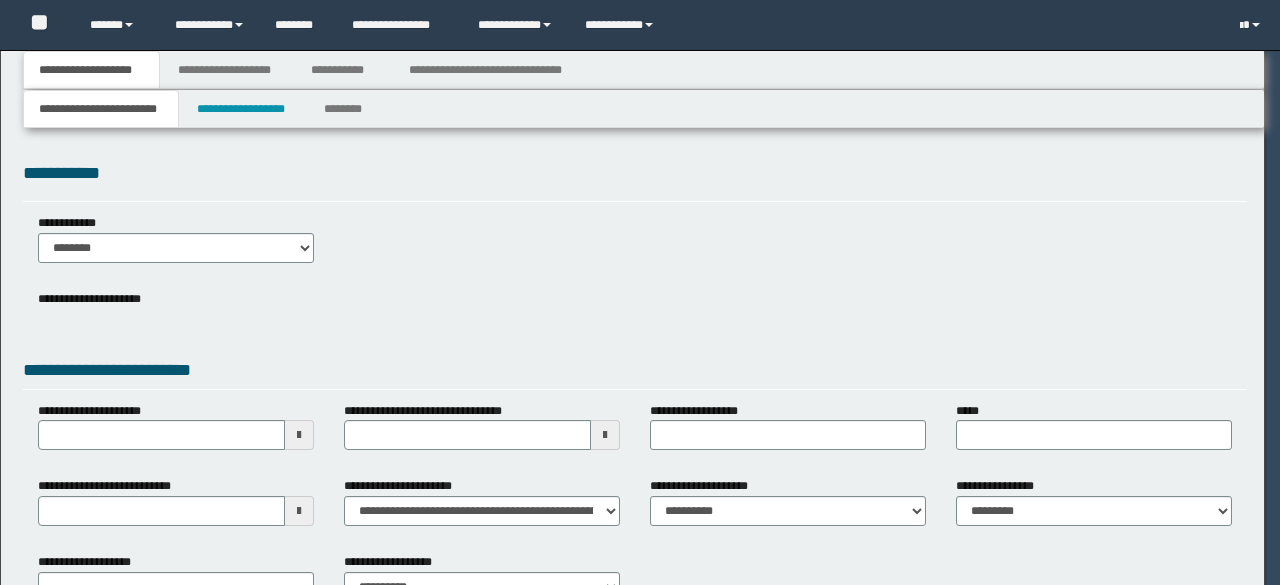 scroll, scrollTop: 0, scrollLeft: 0, axis: both 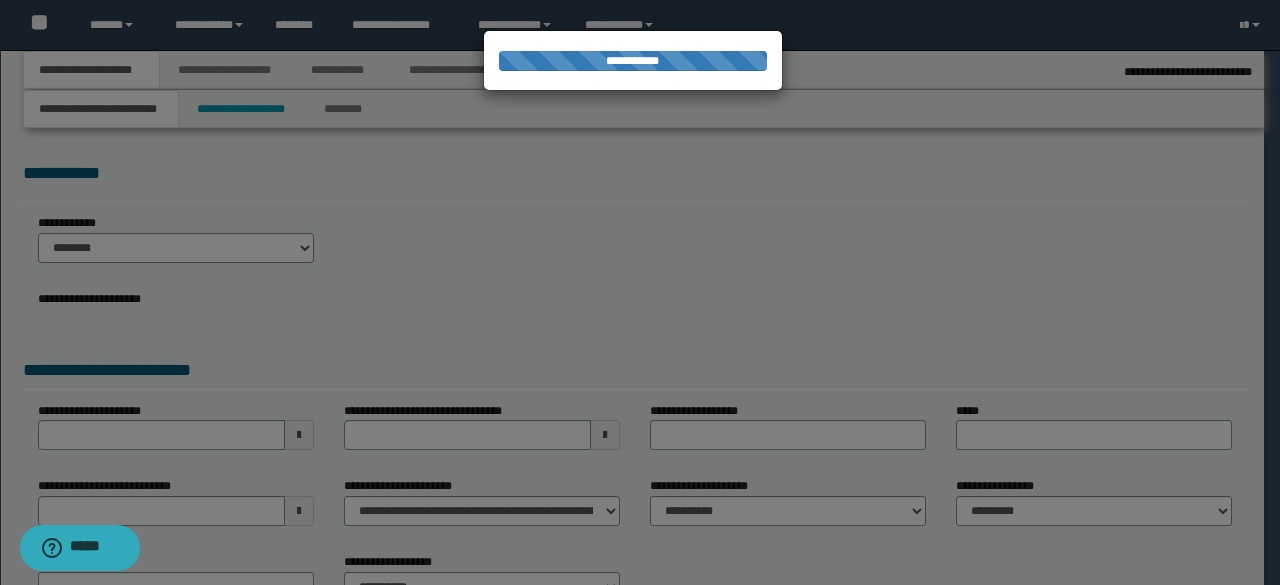 select on "*" 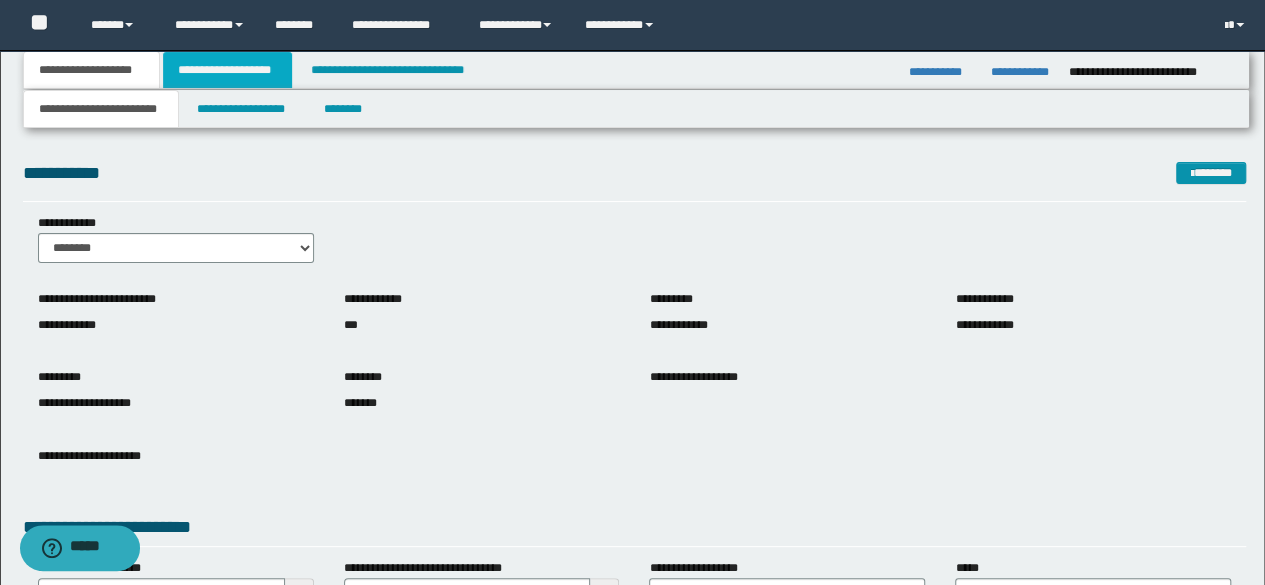 click on "**********" at bounding box center [227, 70] 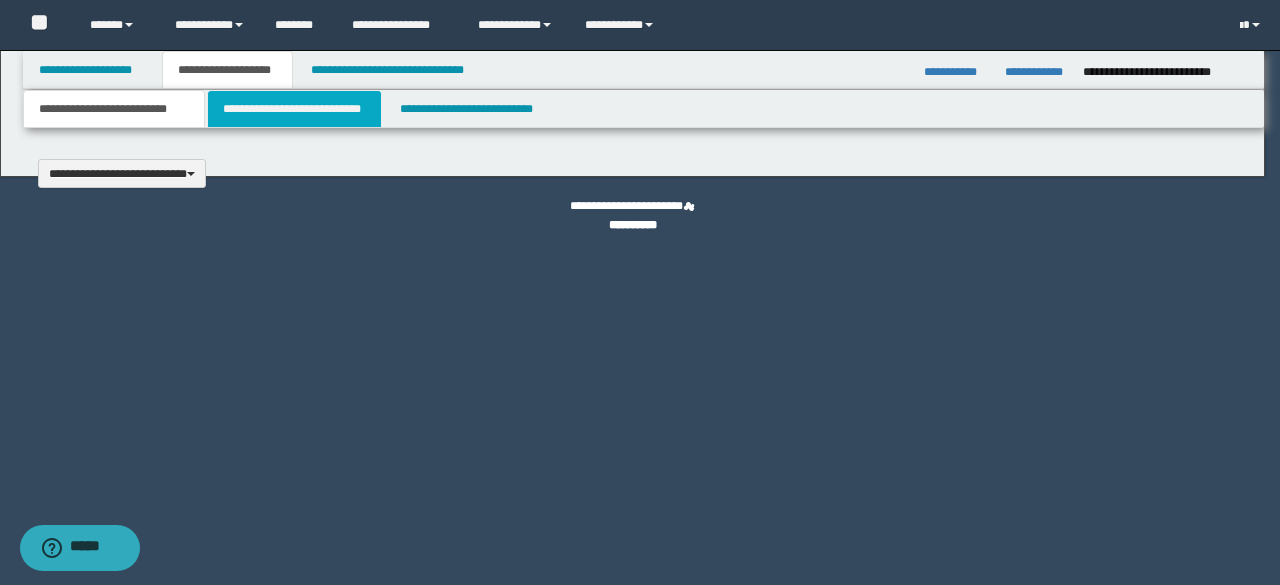 type 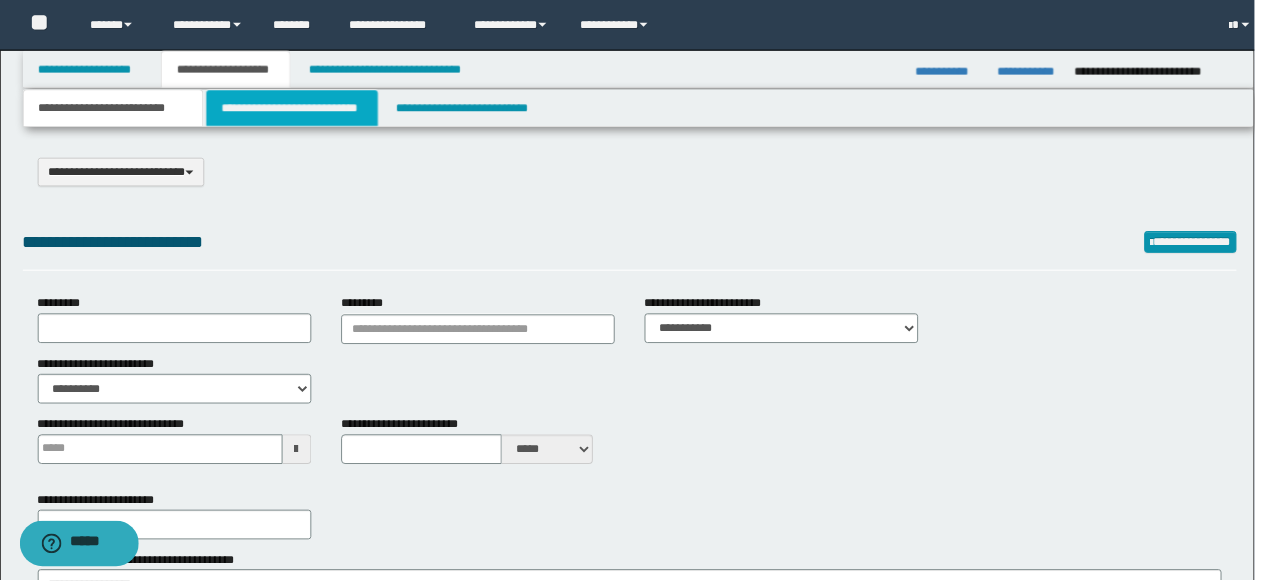 click on "**********" at bounding box center [294, 109] 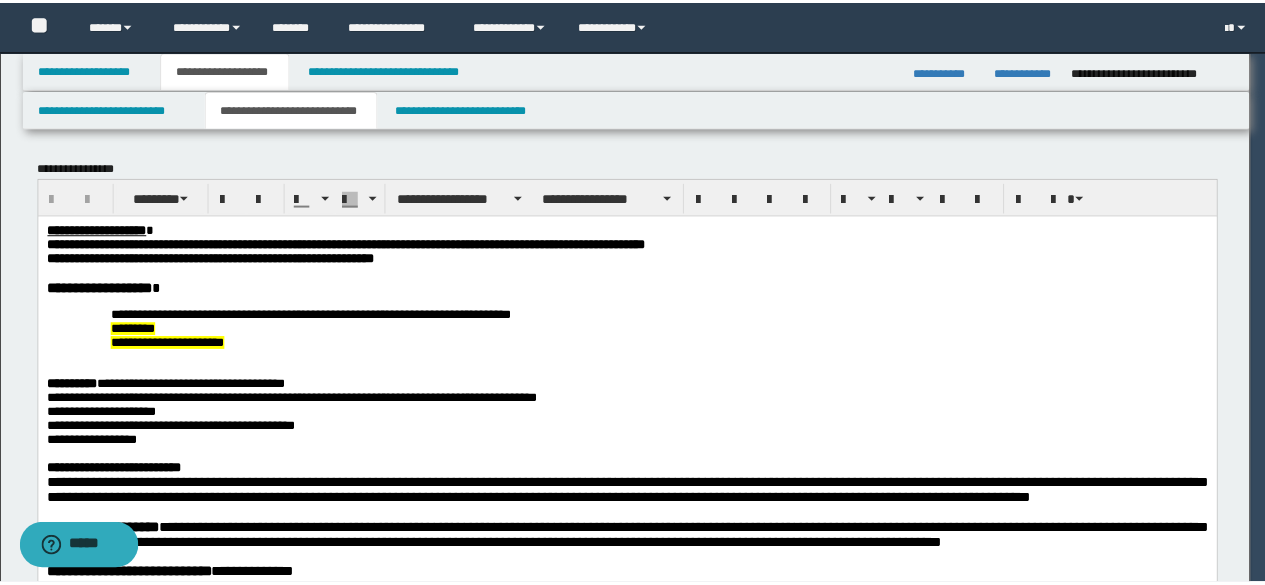 scroll, scrollTop: 0, scrollLeft: 0, axis: both 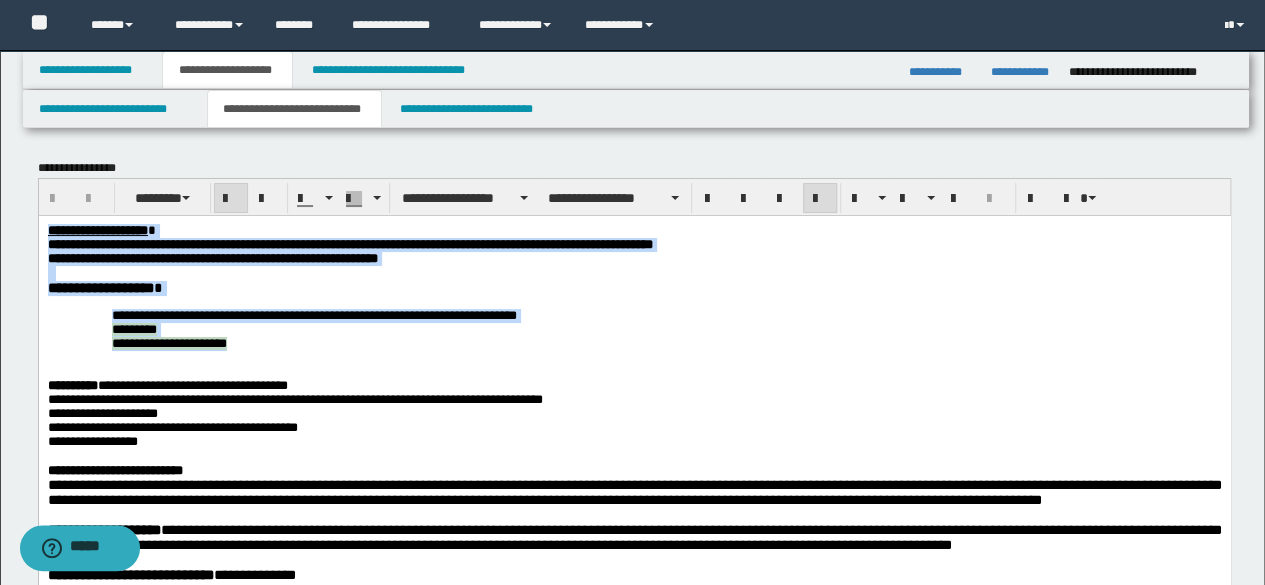 paste 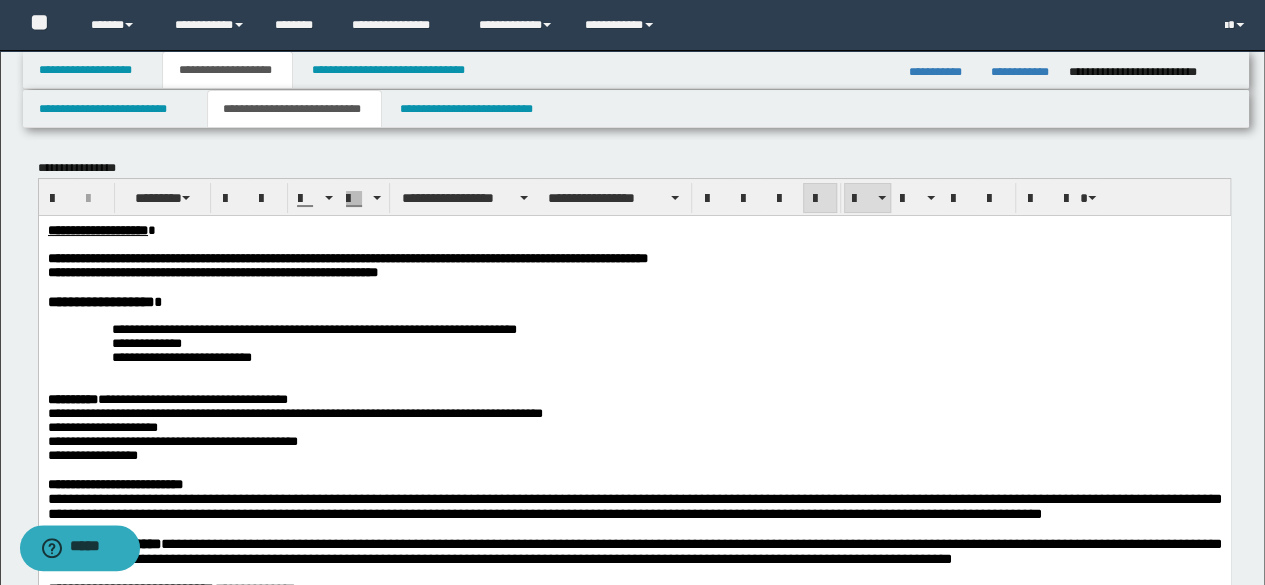 click at bounding box center [634, 385] 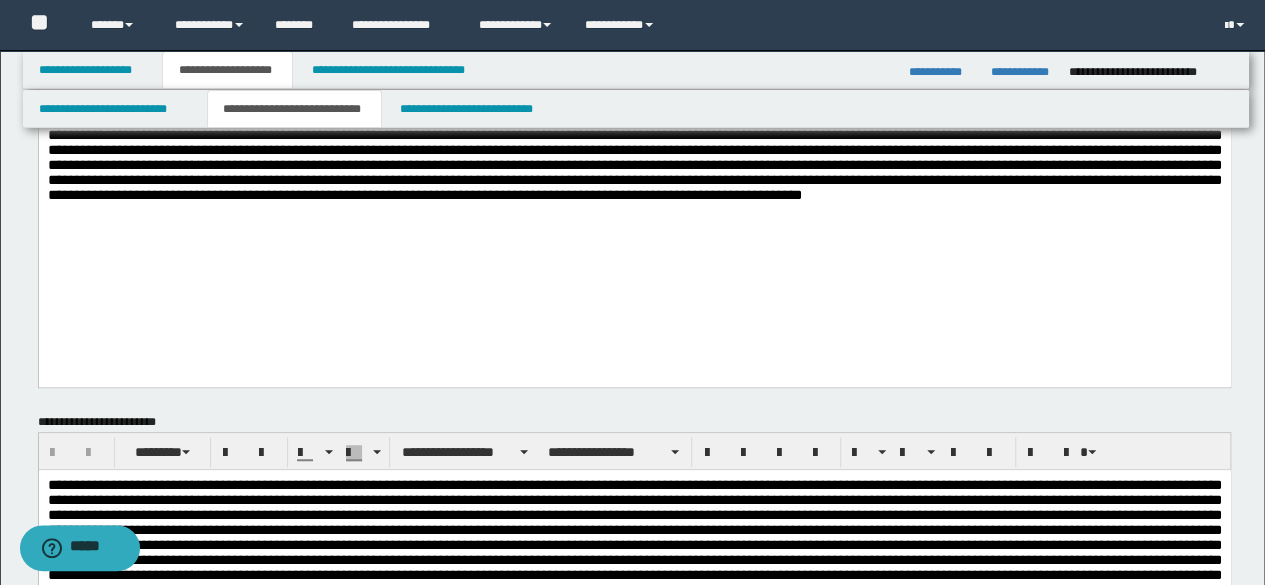 scroll, scrollTop: 400, scrollLeft: 0, axis: vertical 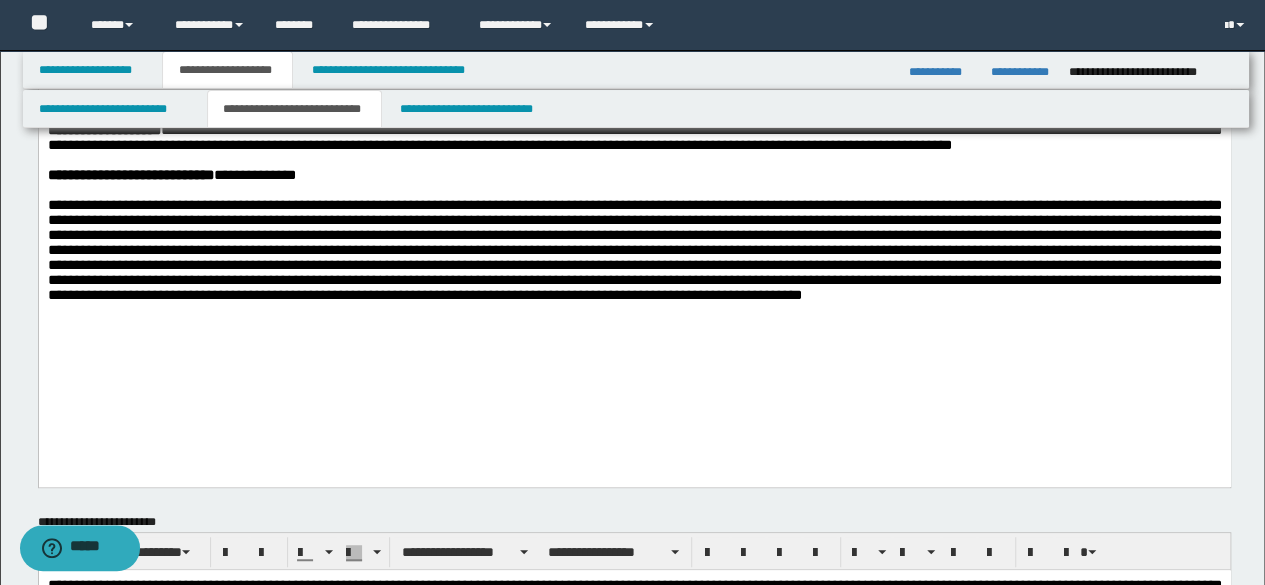 click at bounding box center (634, 190) 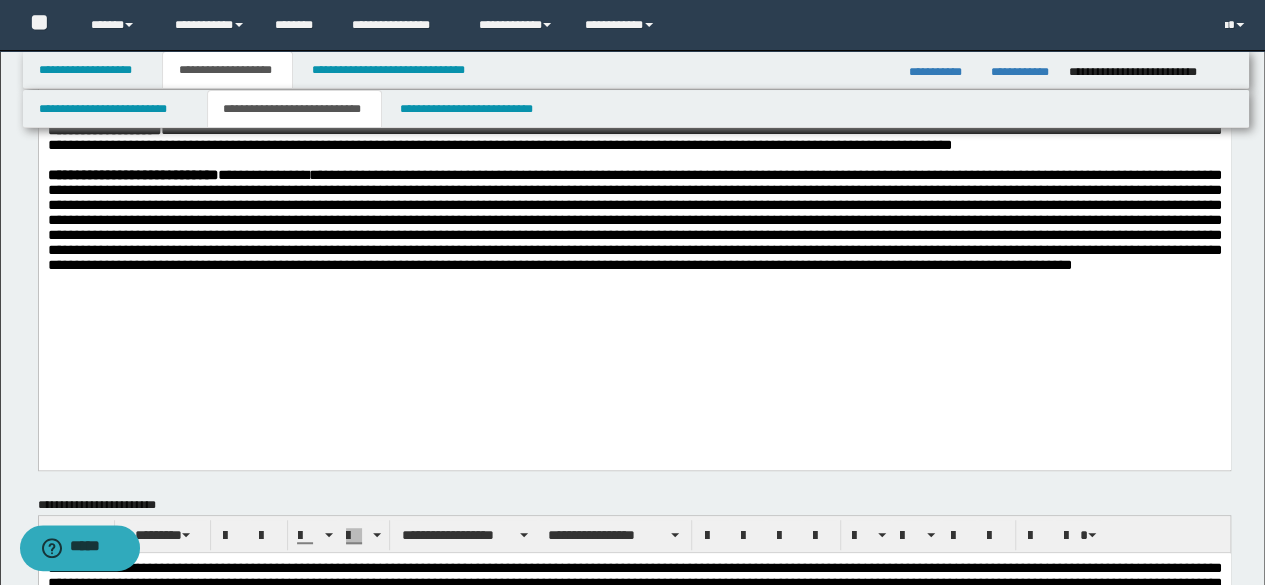 click on "**********" at bounding box center [634, 81] 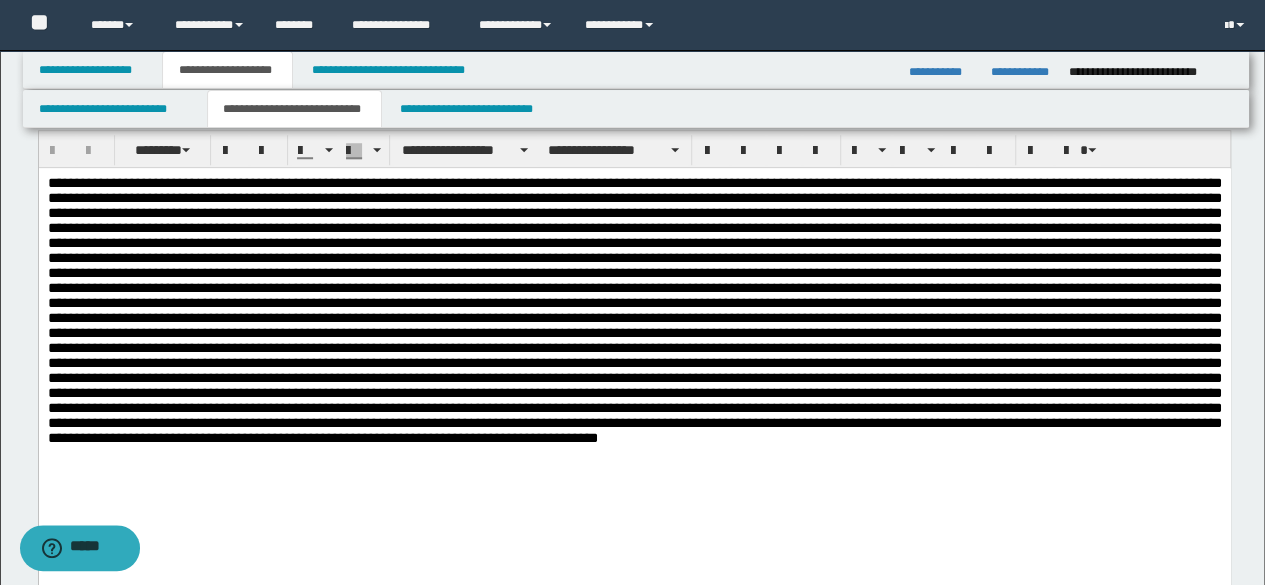 scroll, scrollTop: 800, scrollLeft: 0, axis: vertical 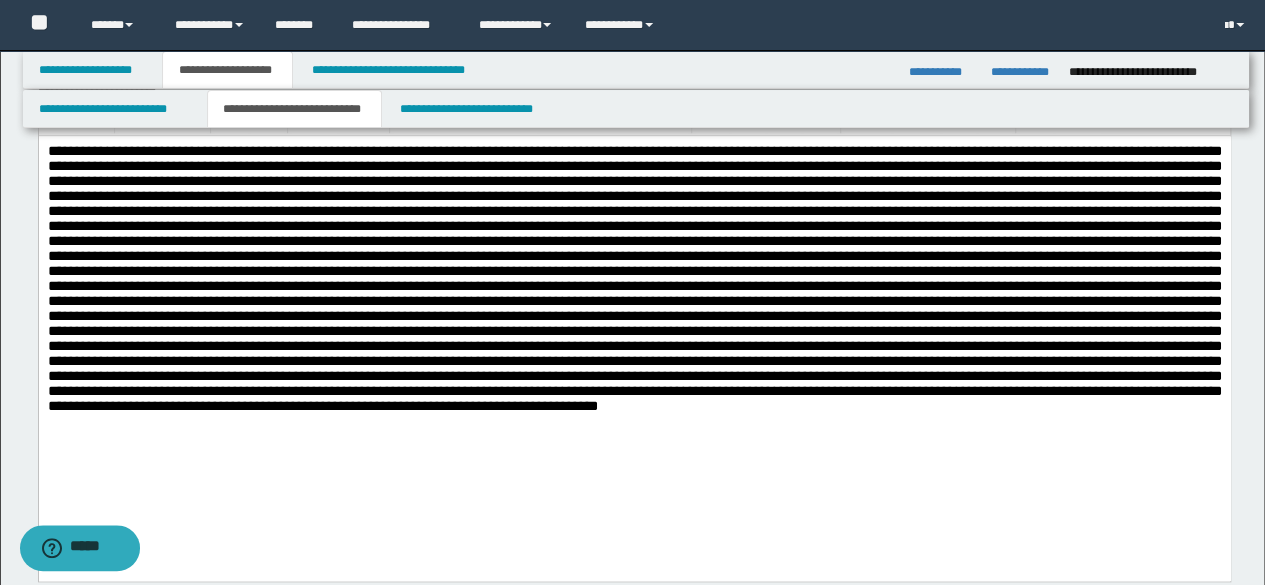click at bounding box center [634, 304] 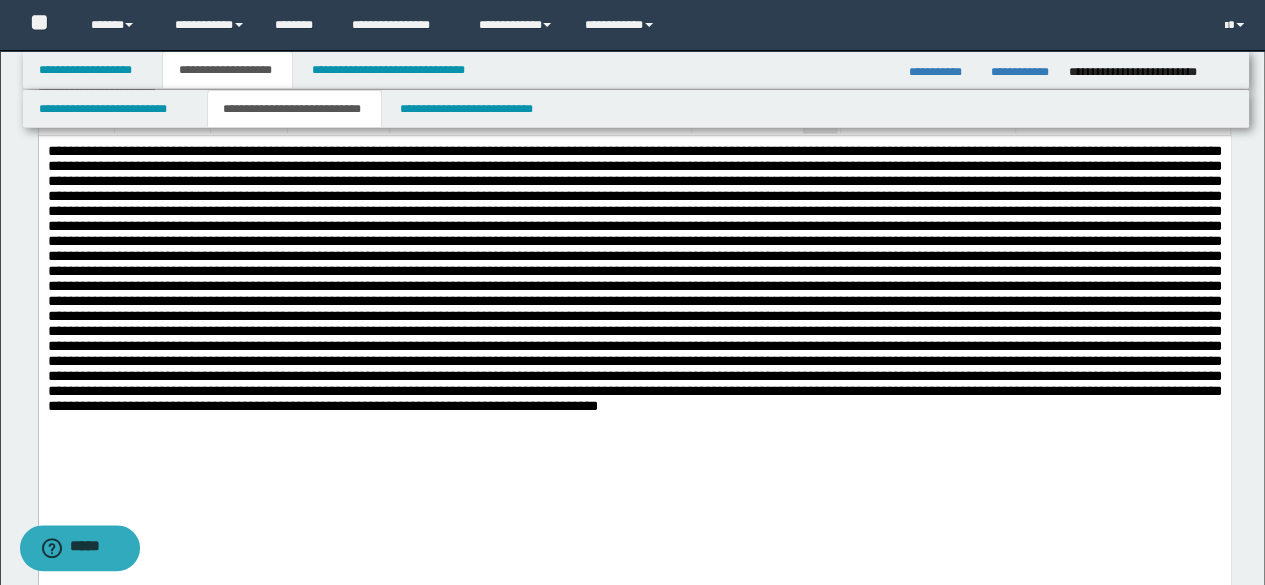 type 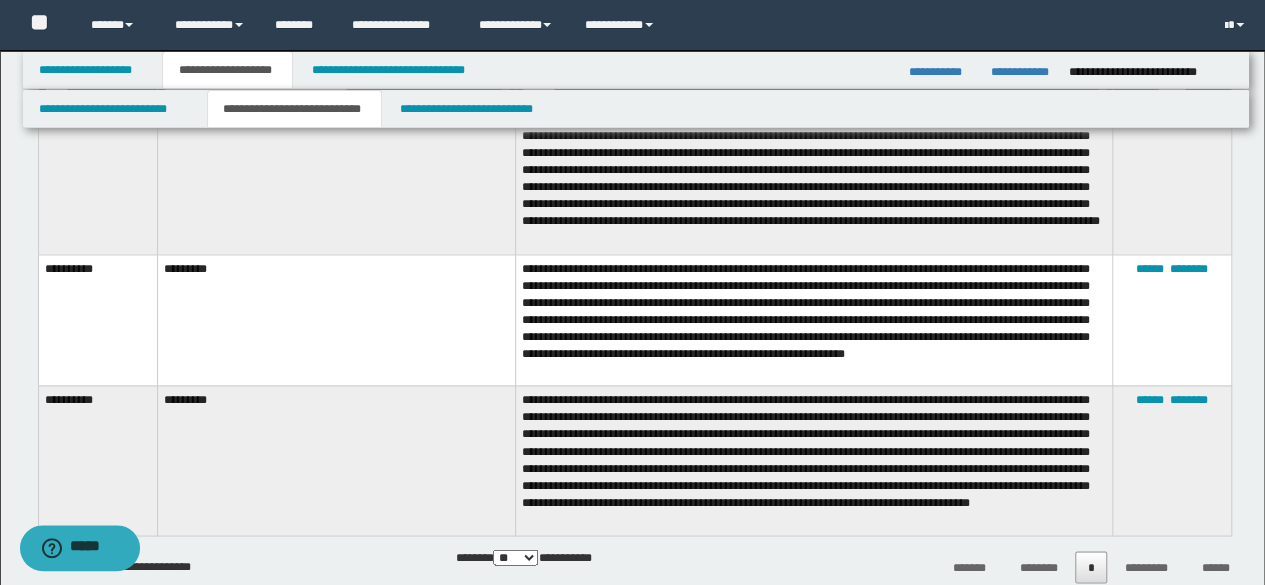 scroll, scrollTop: 1500, scrollLeft: 0, axis: vertical 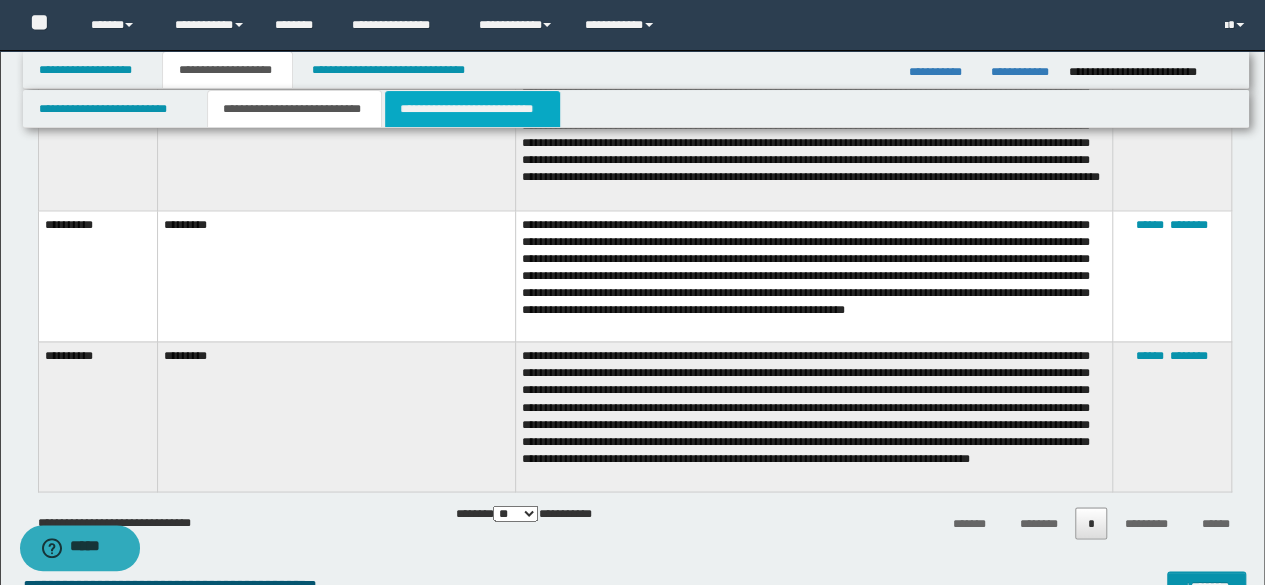 click on "**********" at bounding box center (472, 109) 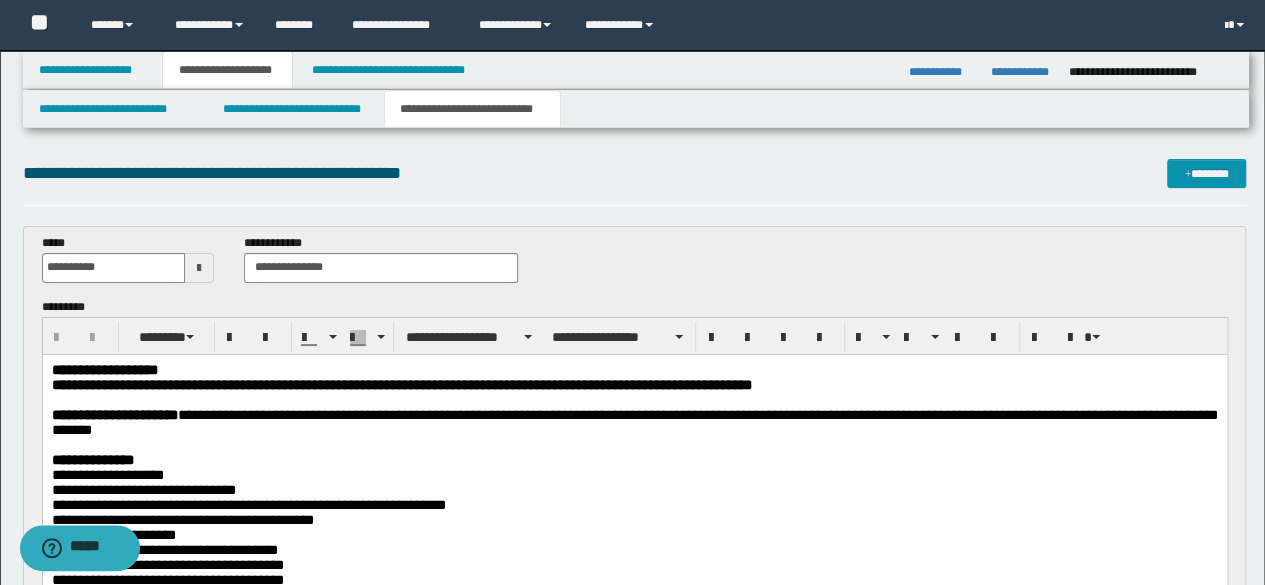 scroll, scrollTop: 100, scrollLeft: 0, axis: vertical 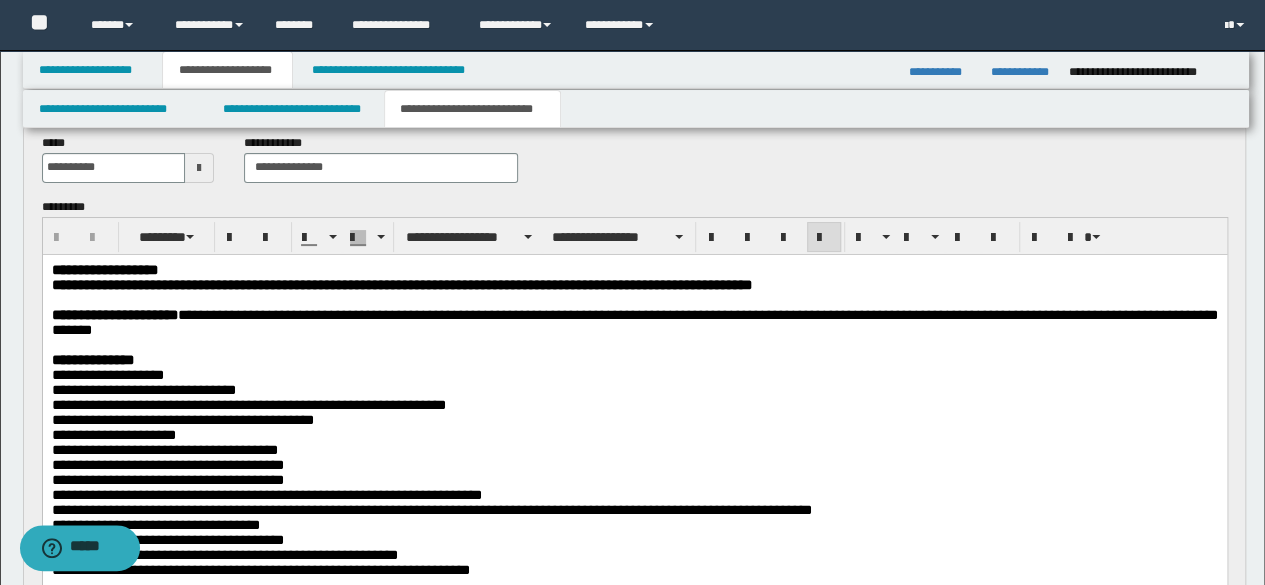 click on "**********" at bounding box center [634, 322] 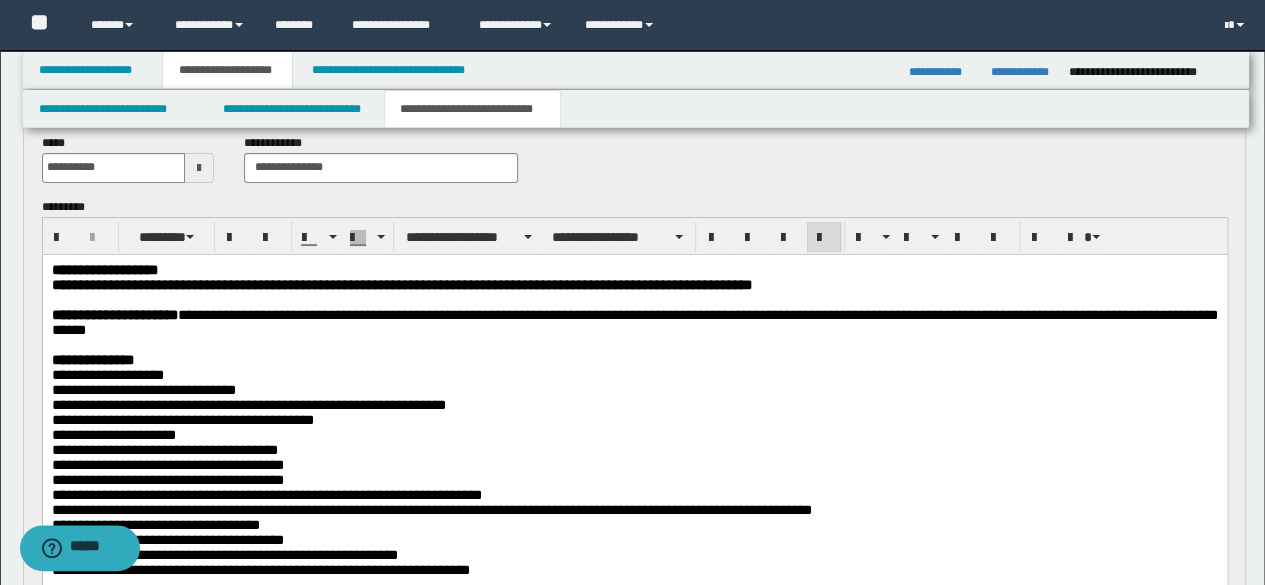 scroll, scrollTop: 500, scrollLeft: 0, axis: vertical 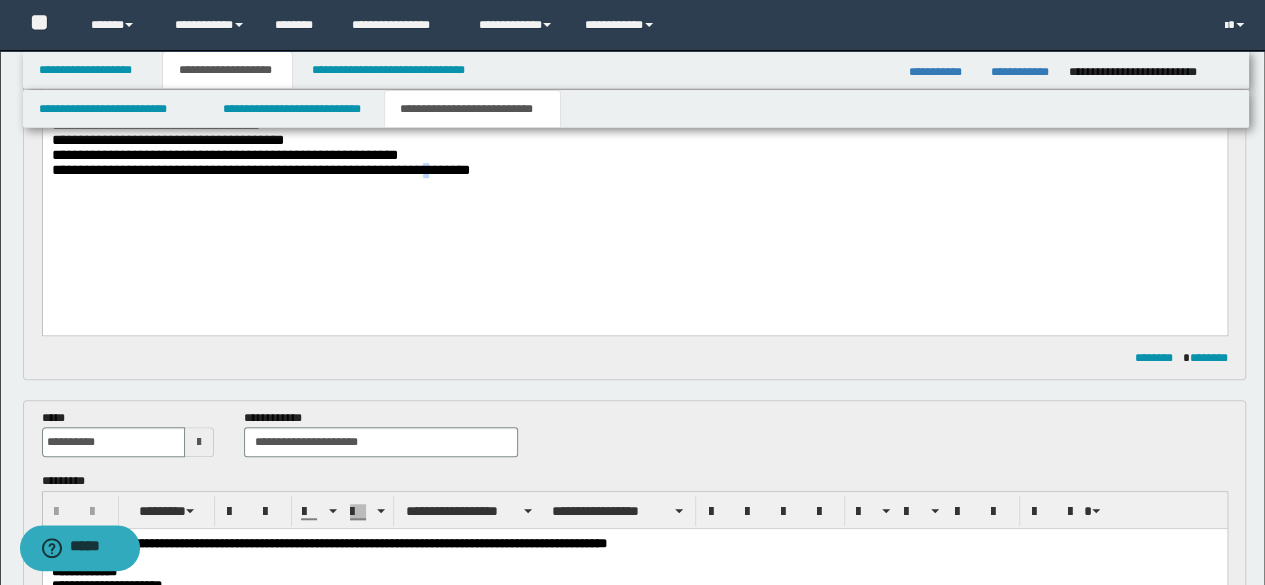 click on "**********" at bounding box center (634, 45) 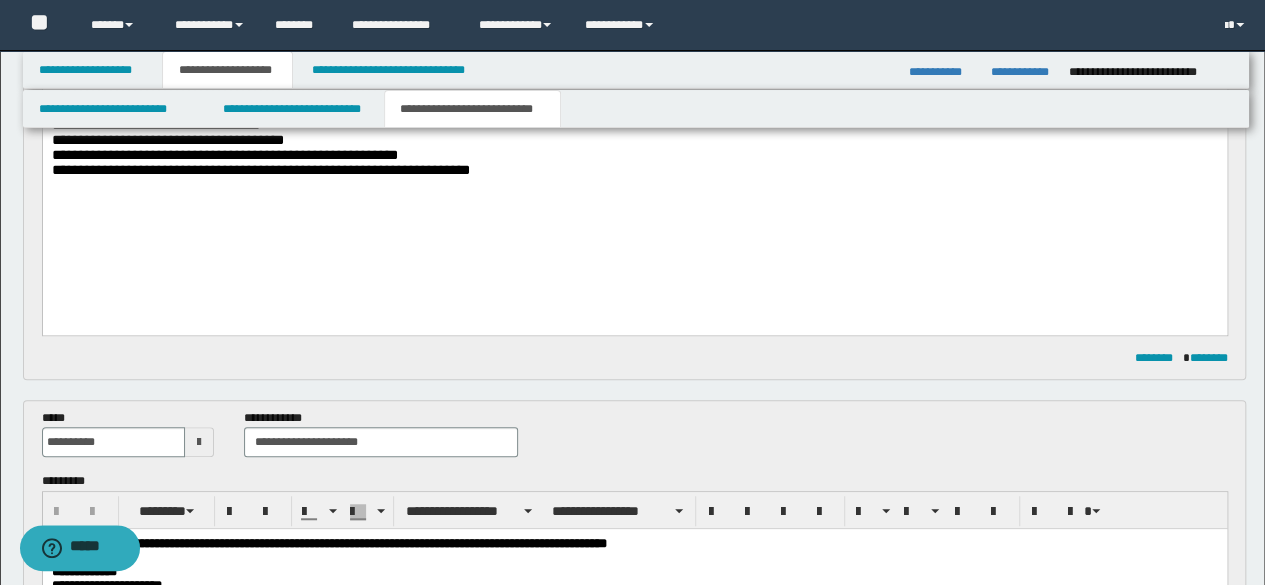 click on "**********" at bounding box center [634, 45] 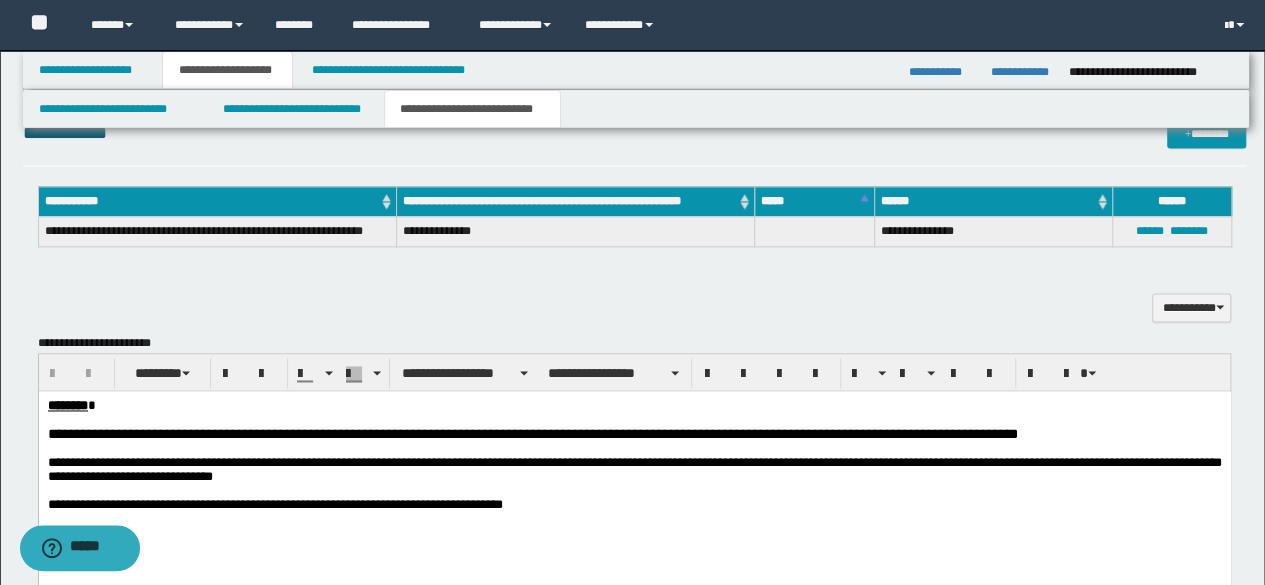 scroll, scrollTop: 1400, scrollLeft: 0, axis: vertical 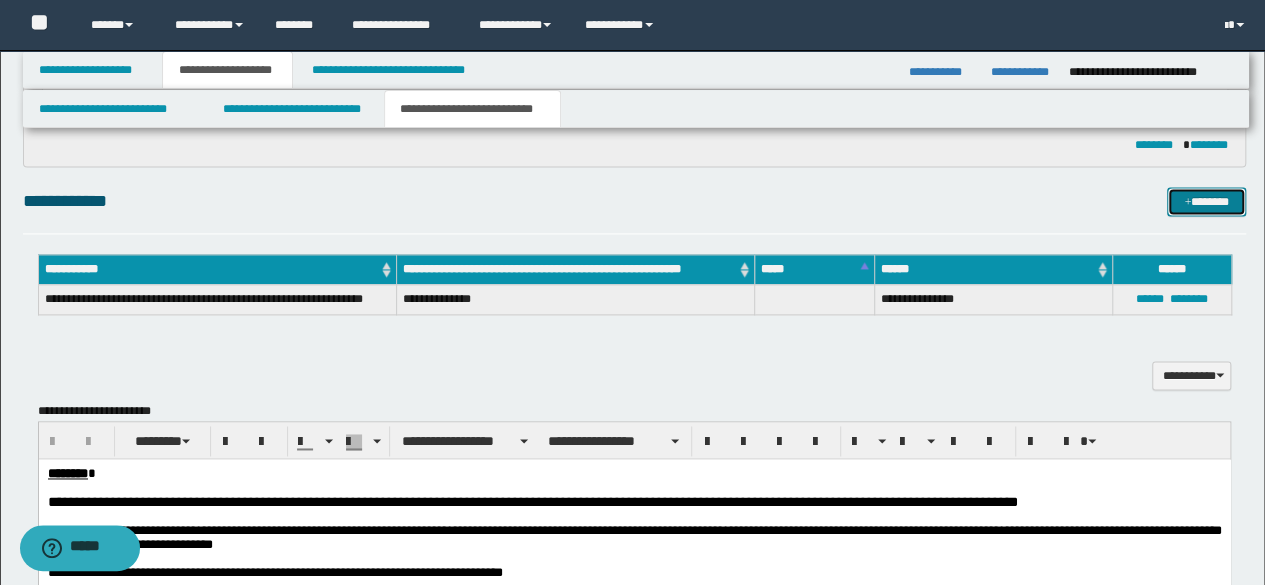 click on "*******" at bounding box center (1206, 201) 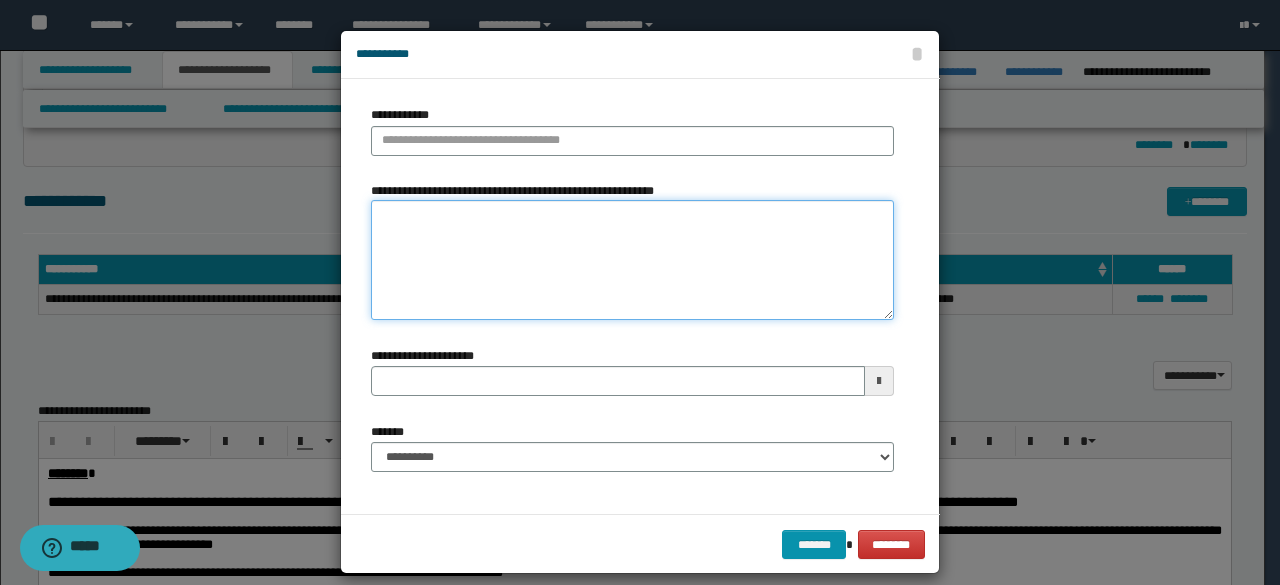 paste on "**********" 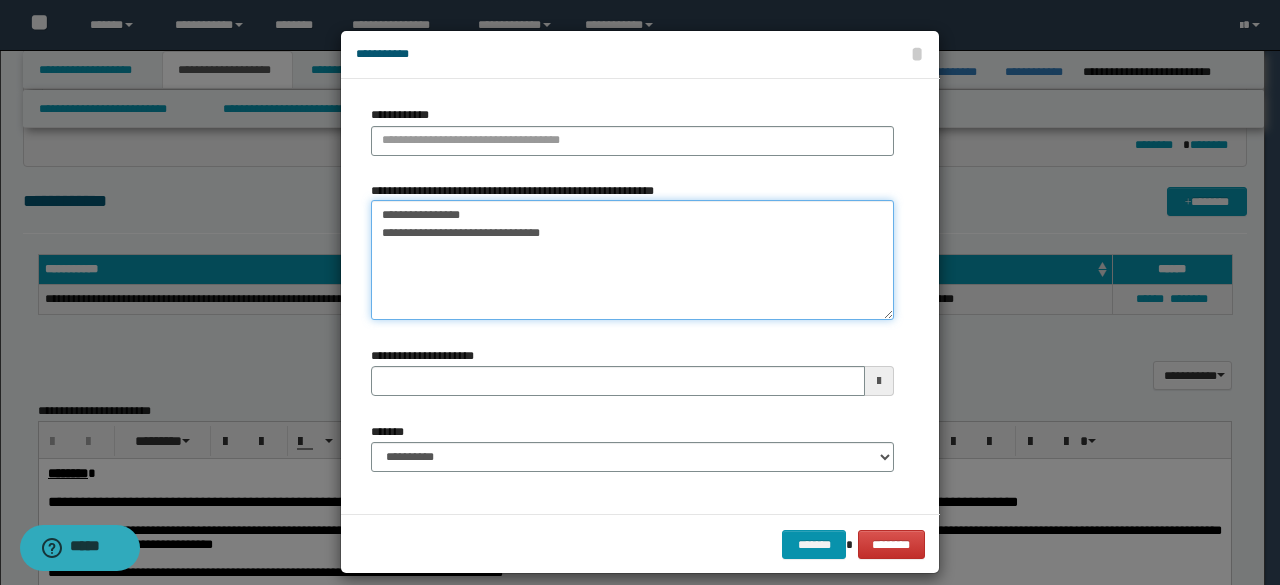 click on "**********" at bounding box center (632, 260) 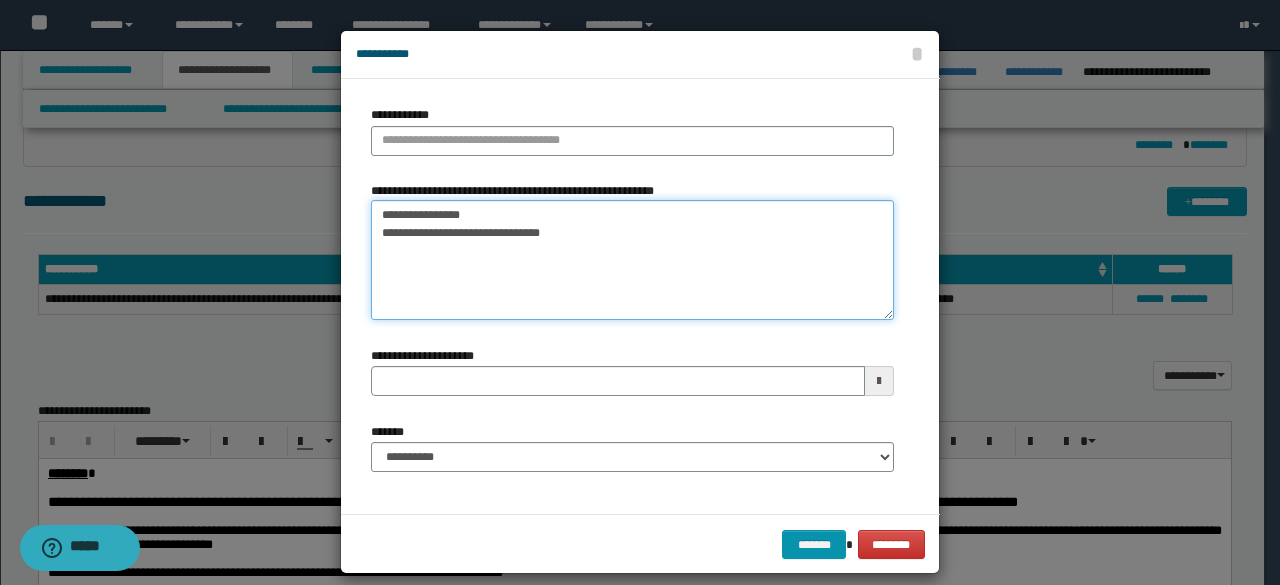 type on "**********" 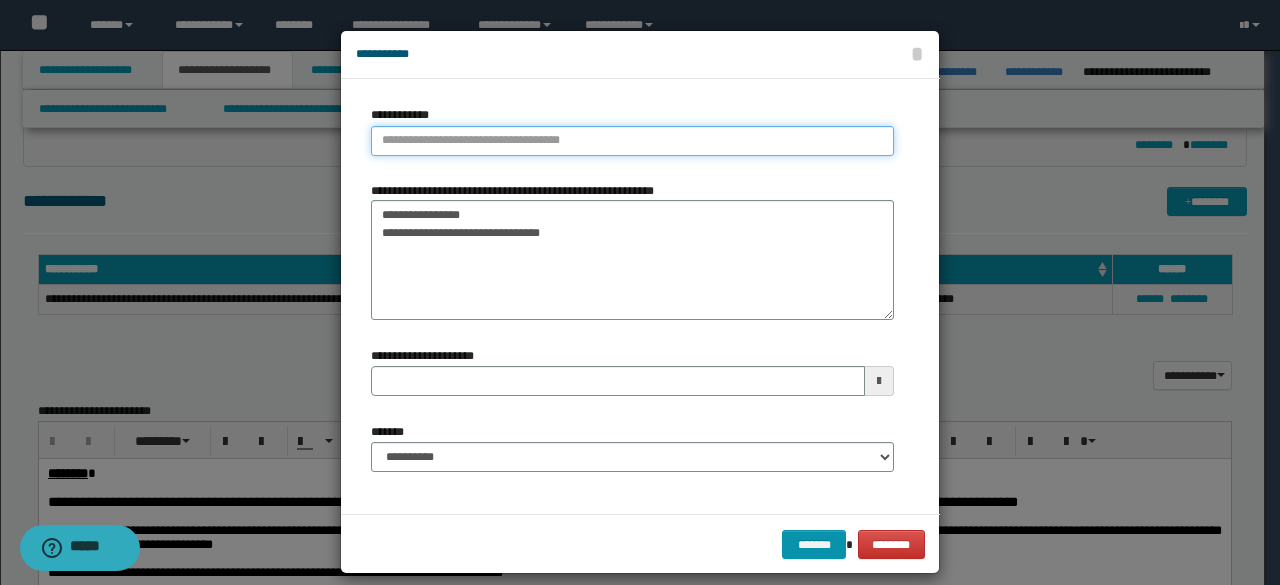 click on "**********" at bounding box center [632, 141] 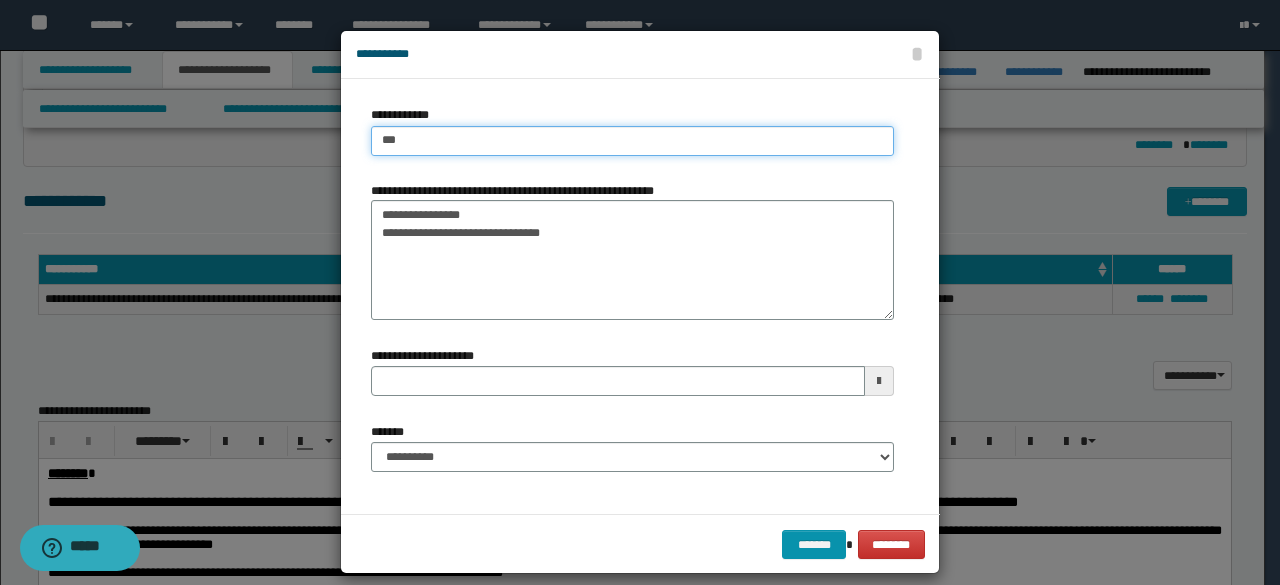 type on "****" 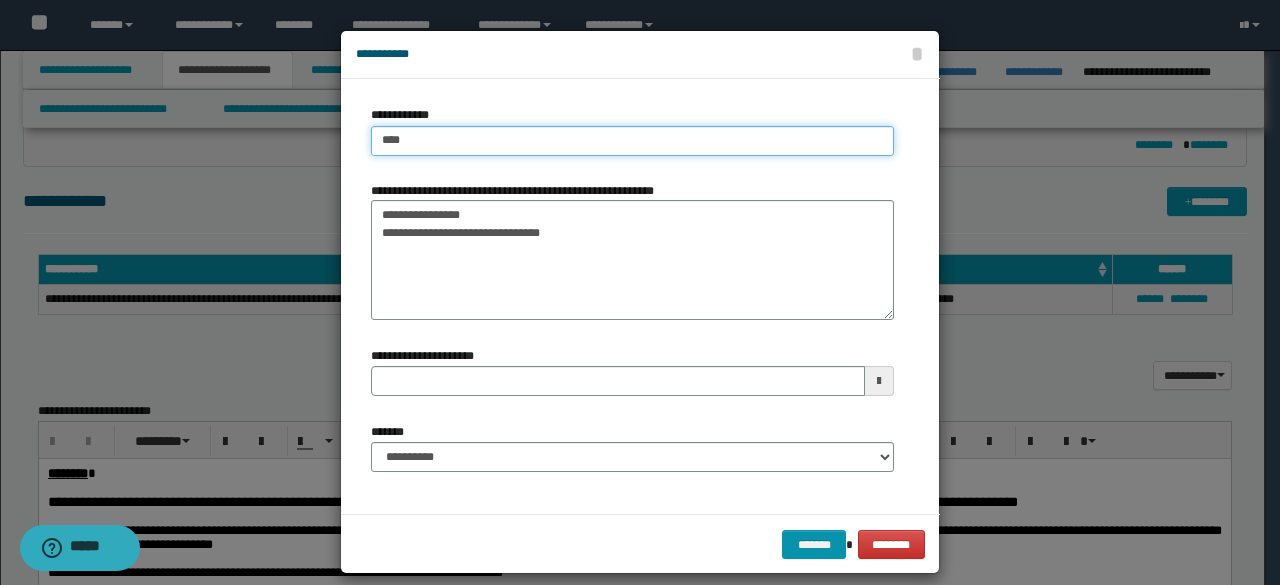 type on "****" 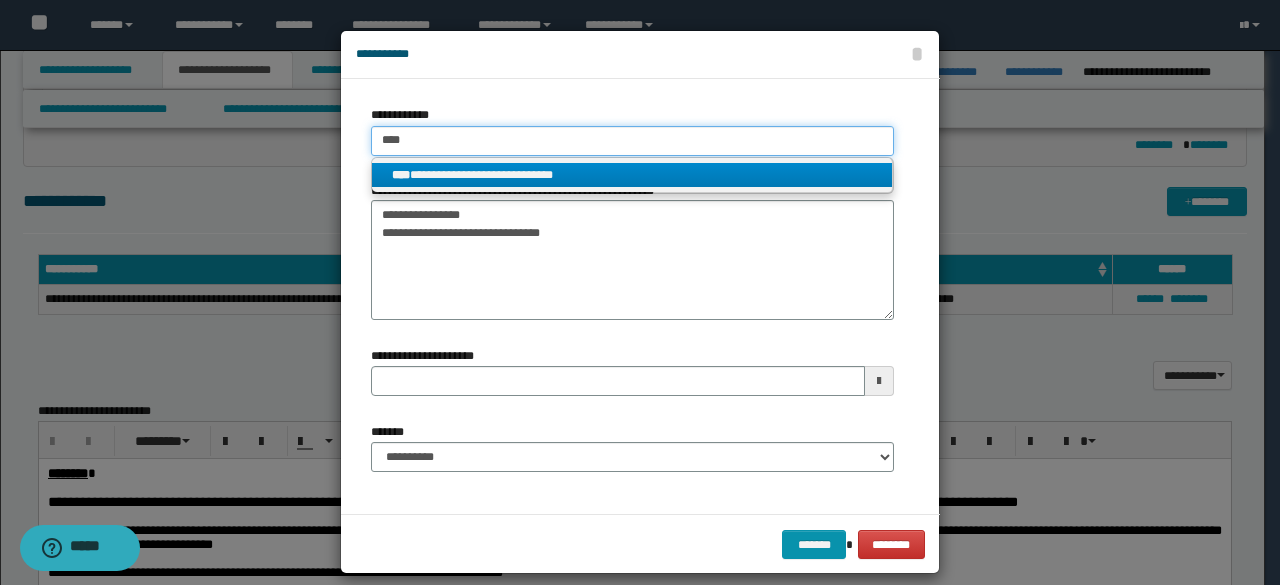 type on "****" 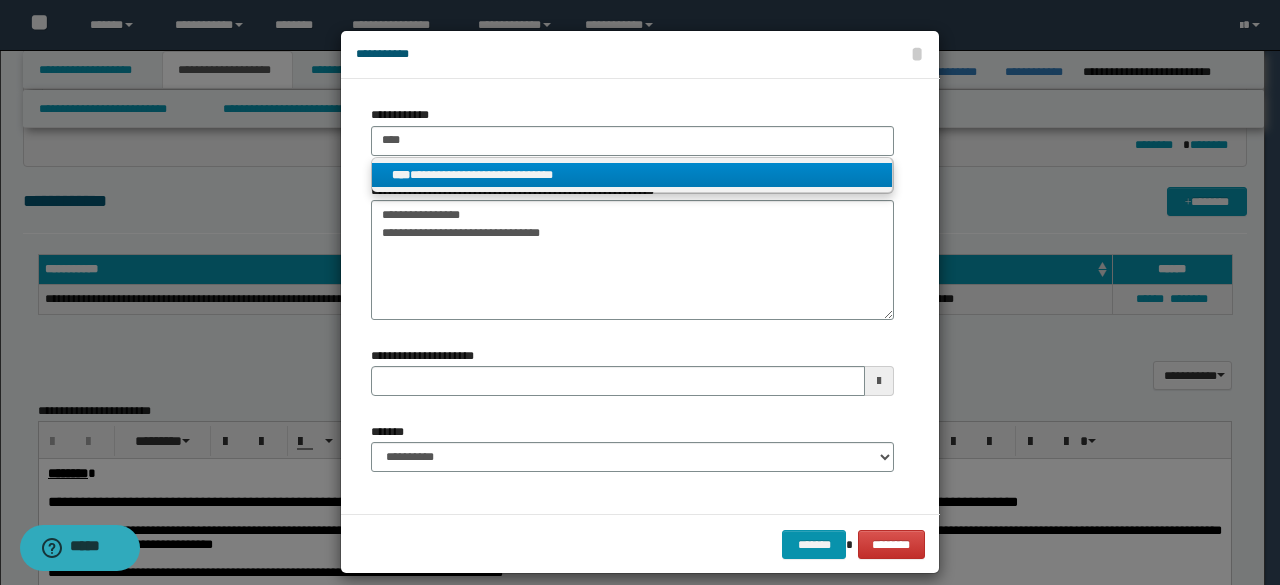 click on "**********" at bounding box center [632, 175] 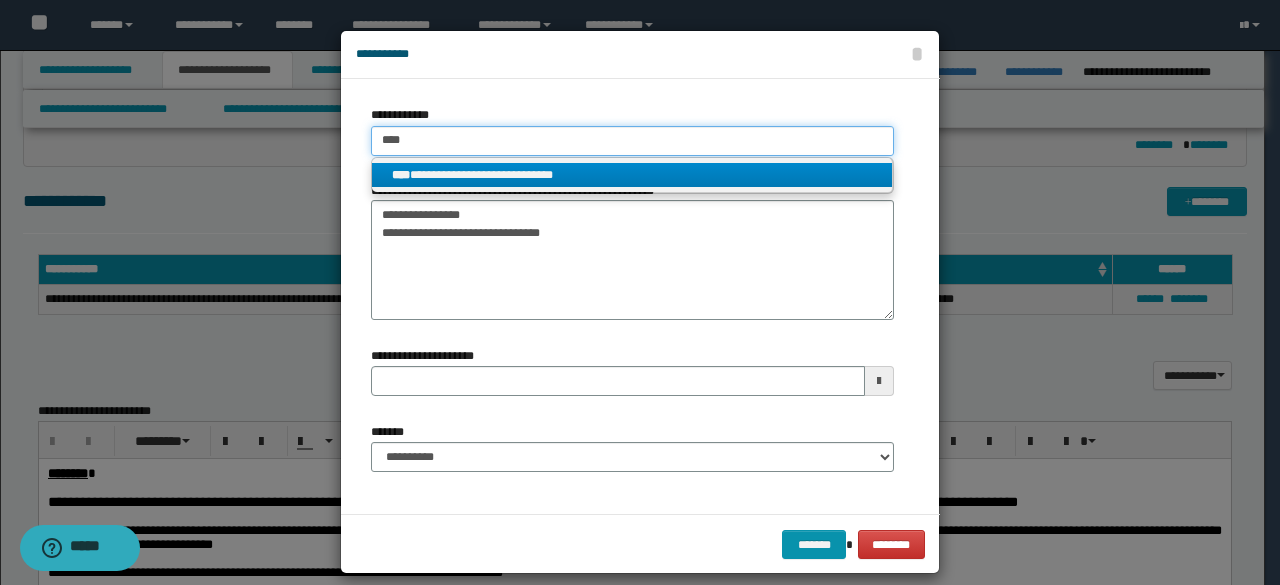 type 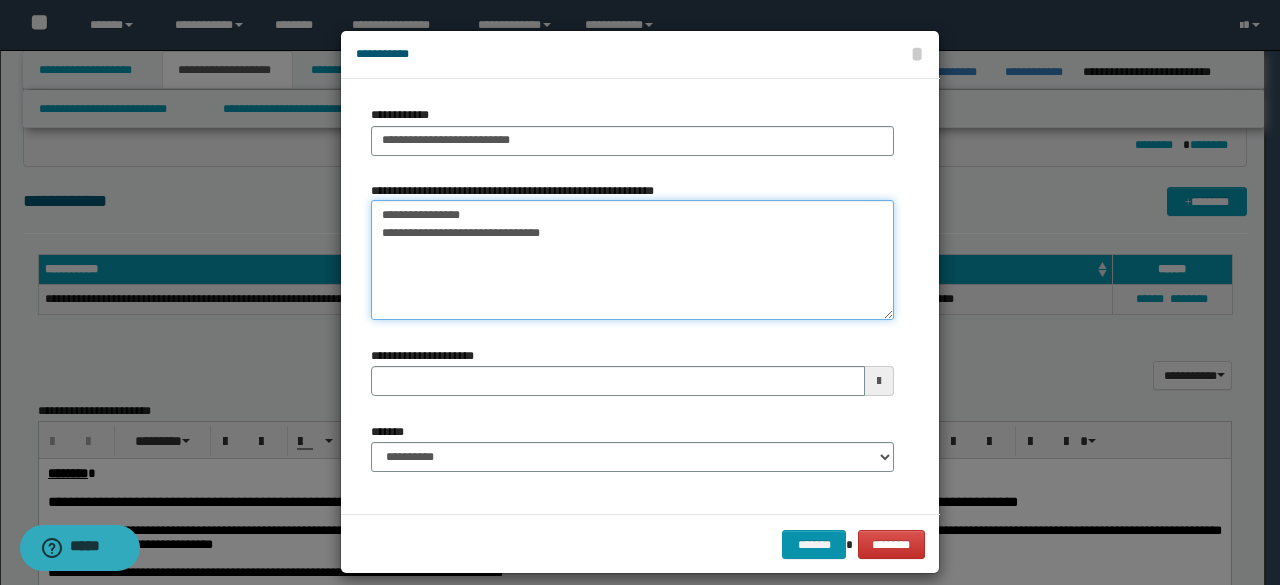 drag, startPoint x: 607, startPoint y: 243, endPoint x: 104, endPoint y: 119, distance: 518.0589 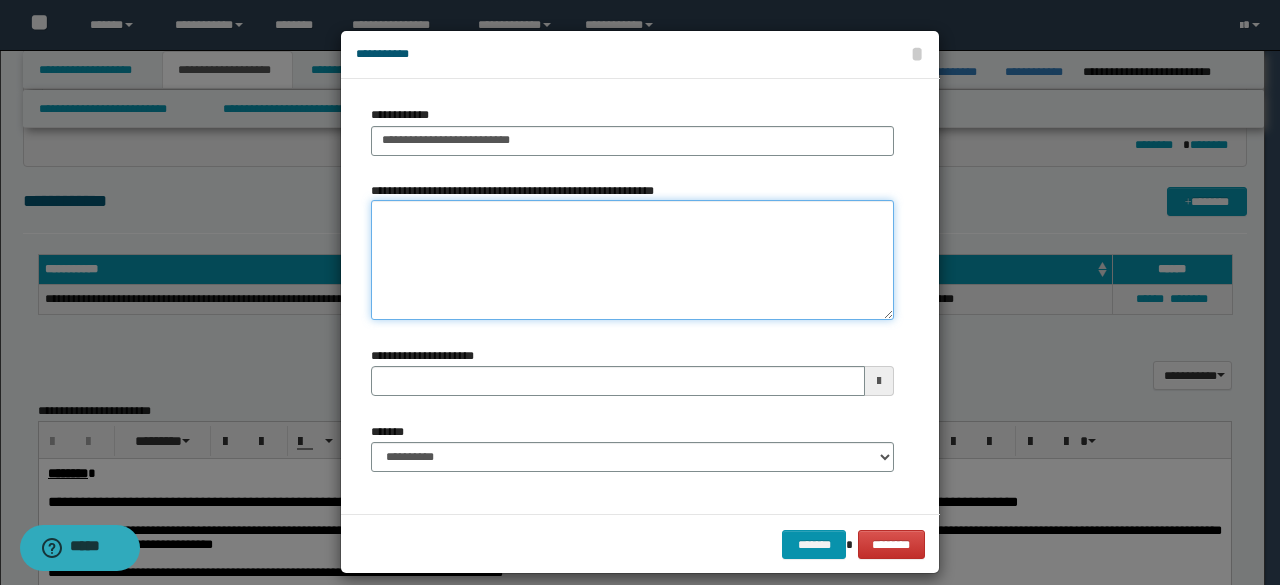 type 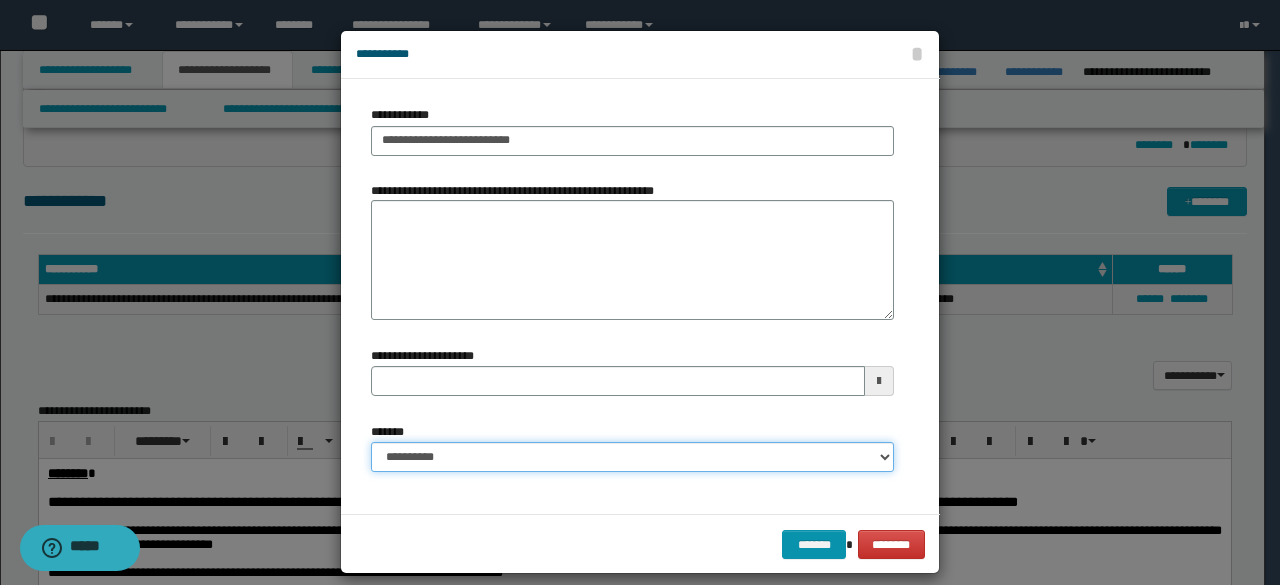 drag, startPoint x: 429, startPoint y: 463, endPoint x: 462, endPoint y: 444, distance: 38.078865 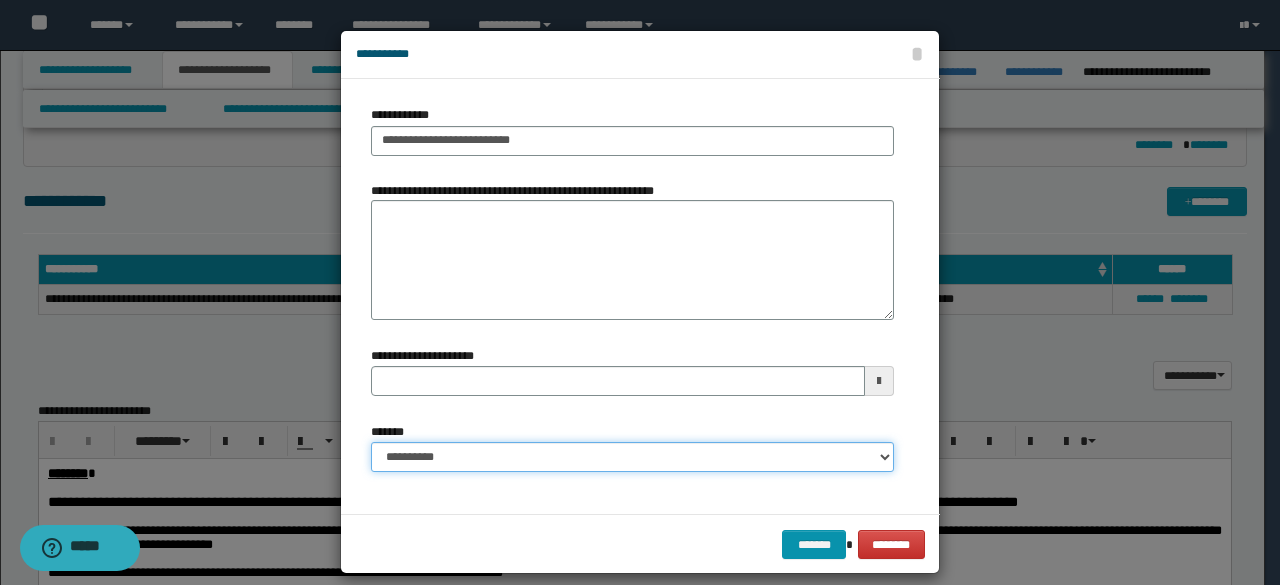select on "*" 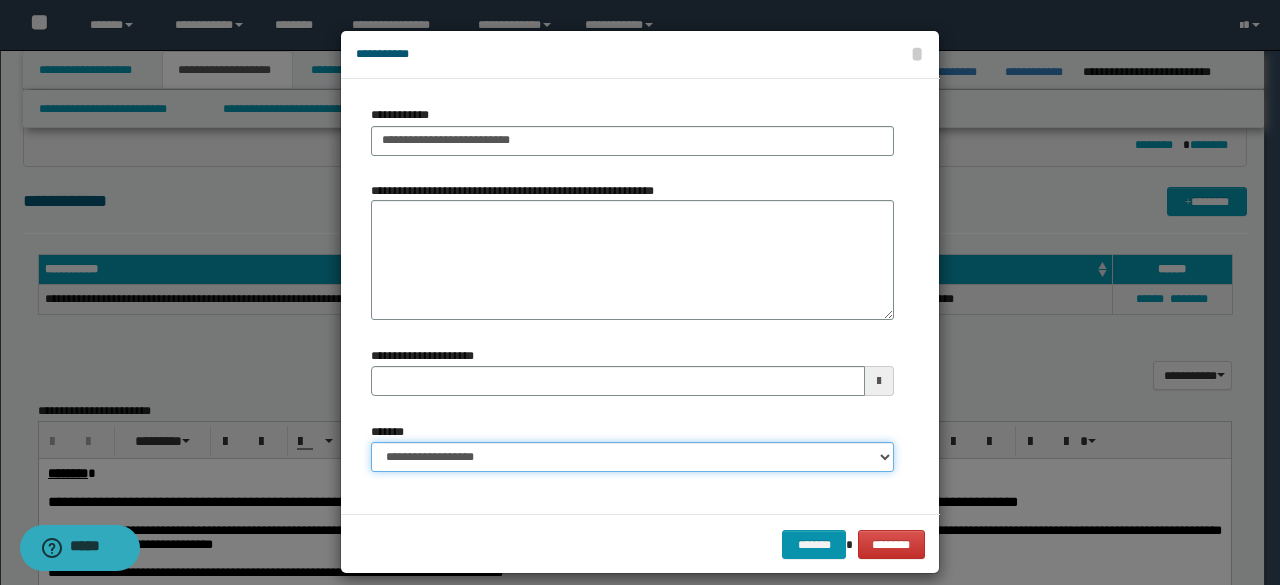 type 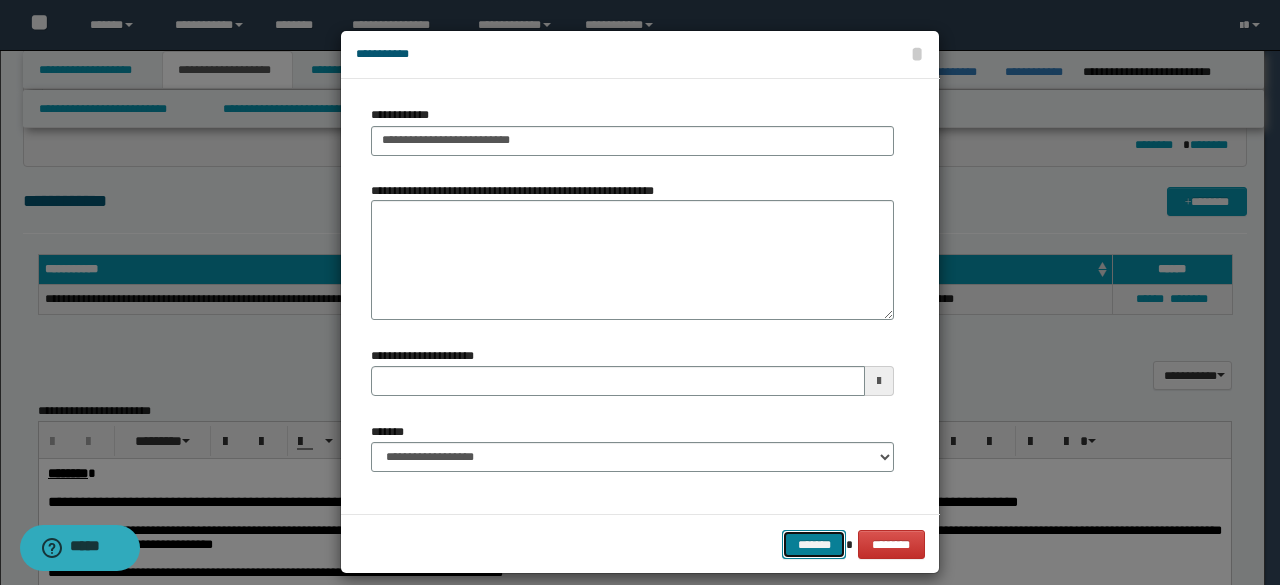 click on "*******" at bounding box center (814, 544) 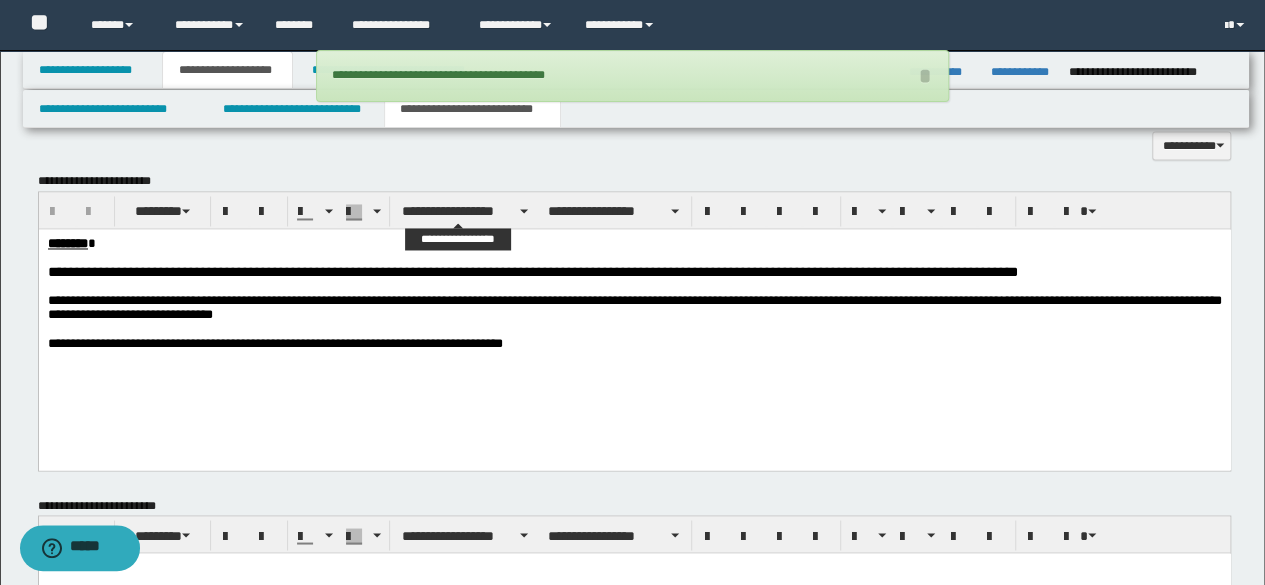 scroll, scrollTop: 1700, scrollLeft: 0, axis: vertical 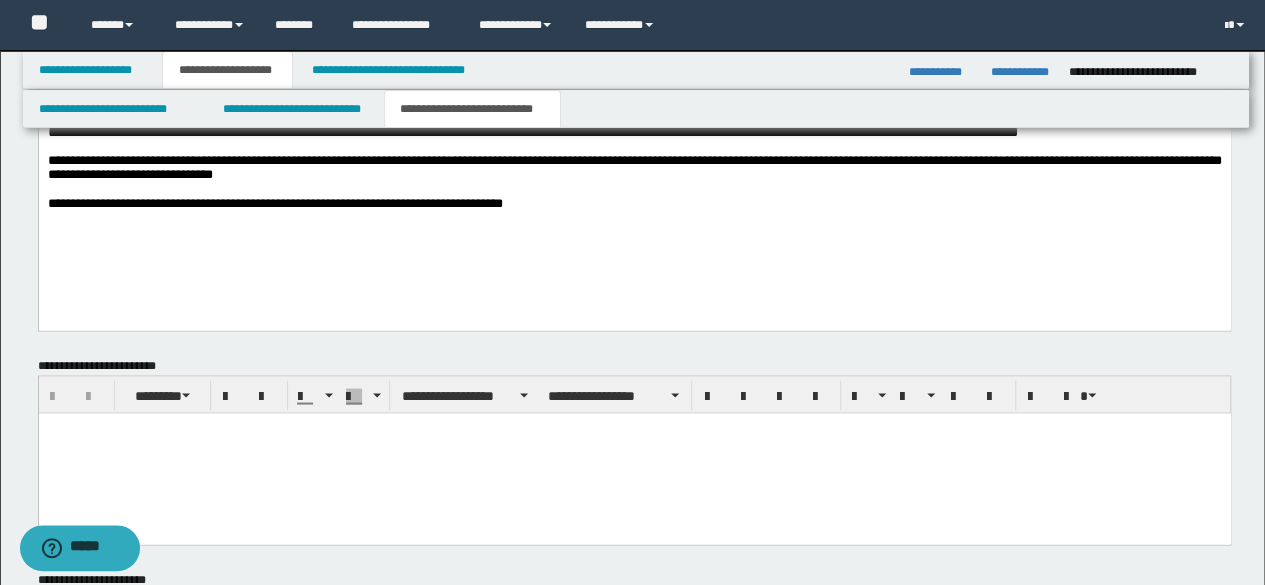 click on "**********" at bounding box center [634, 177] 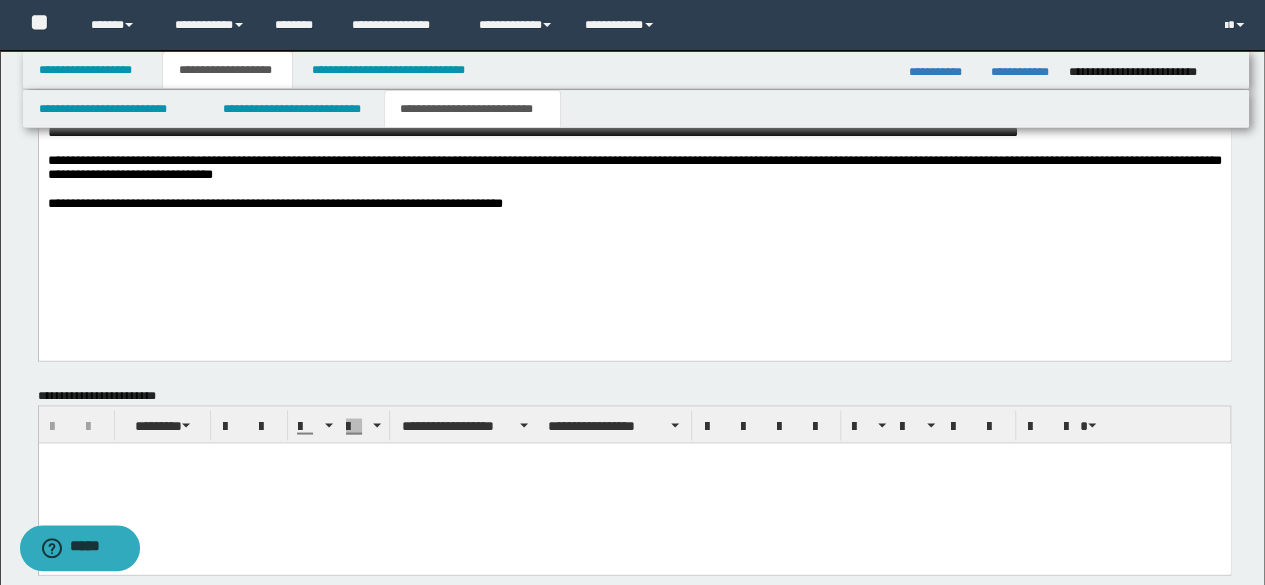 type 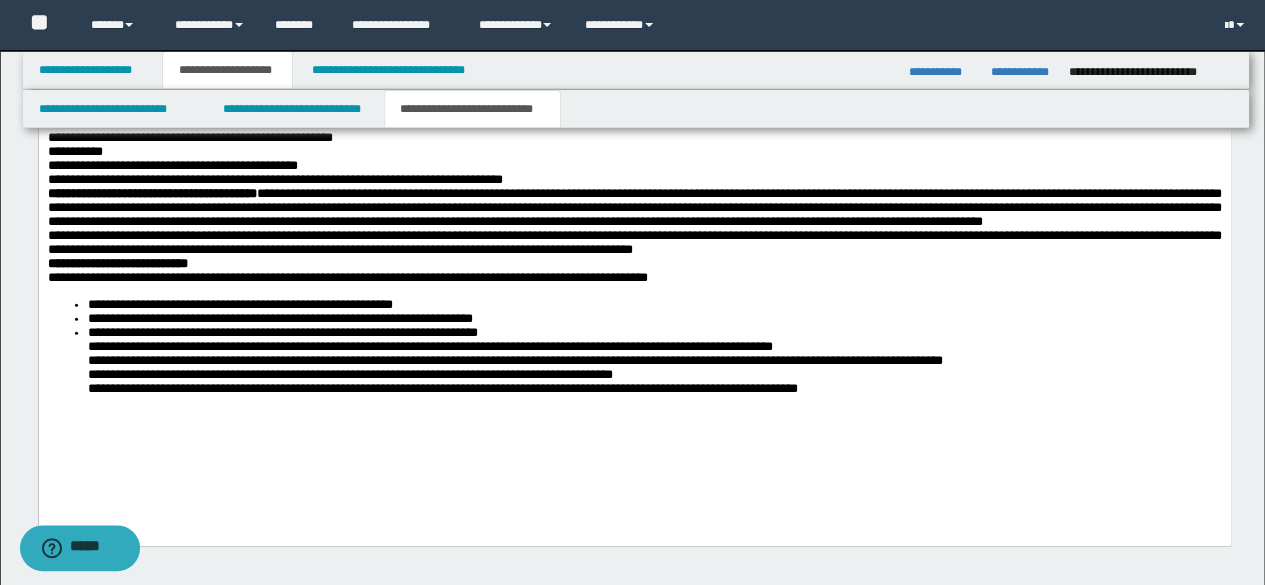 scroll, scrollTop: 2446, scrollLeft: 0, axis: vertical 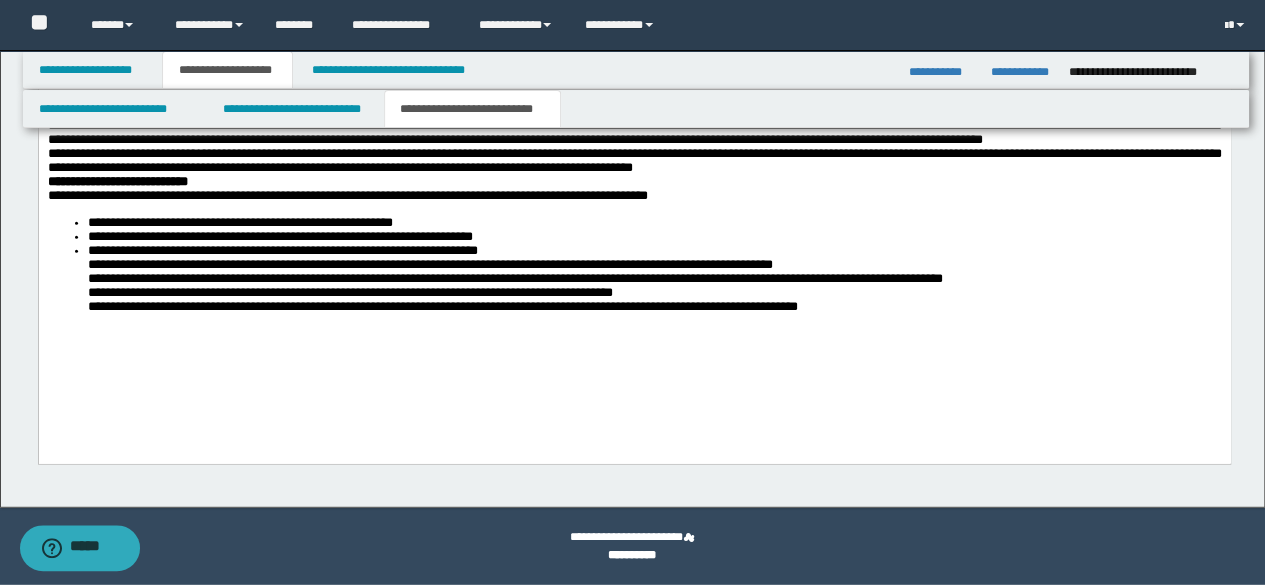 click on "**********" at bounding box center (634, 164) 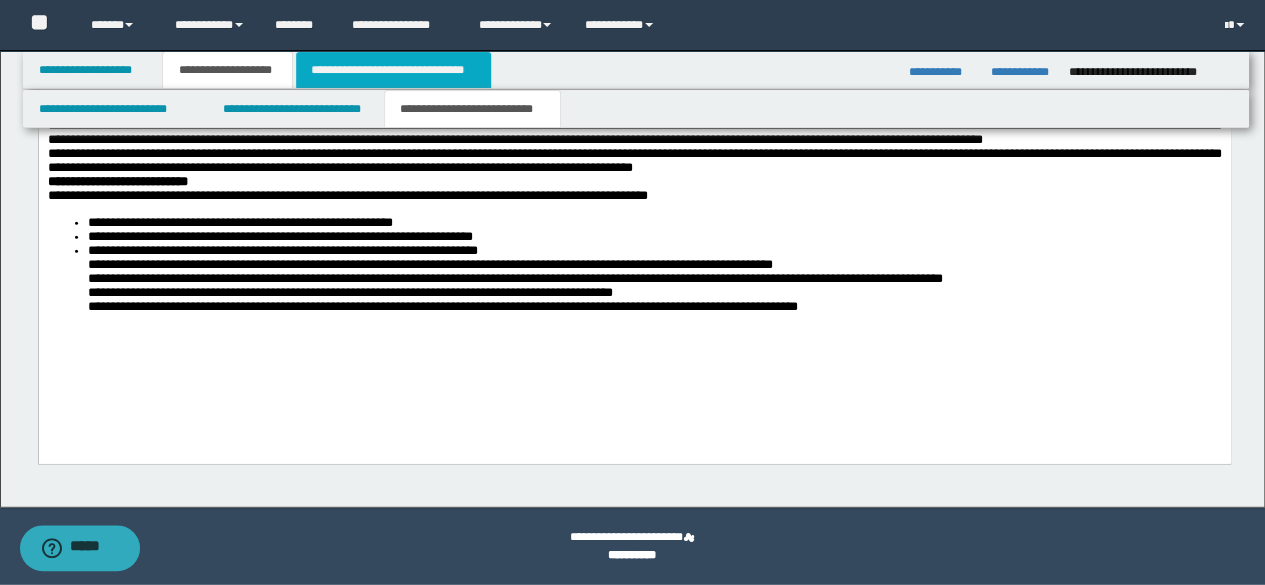 click on "**********" at bounding box center (393, 70) 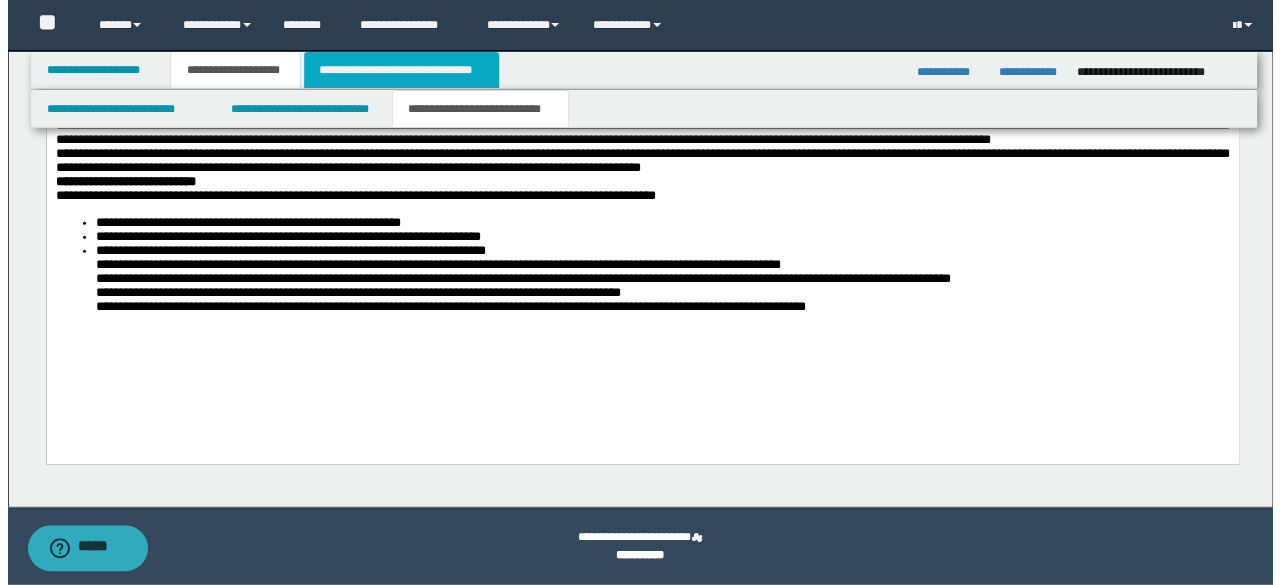 scroll, scrollTop: 0, scrollLeft: 0, axis: both 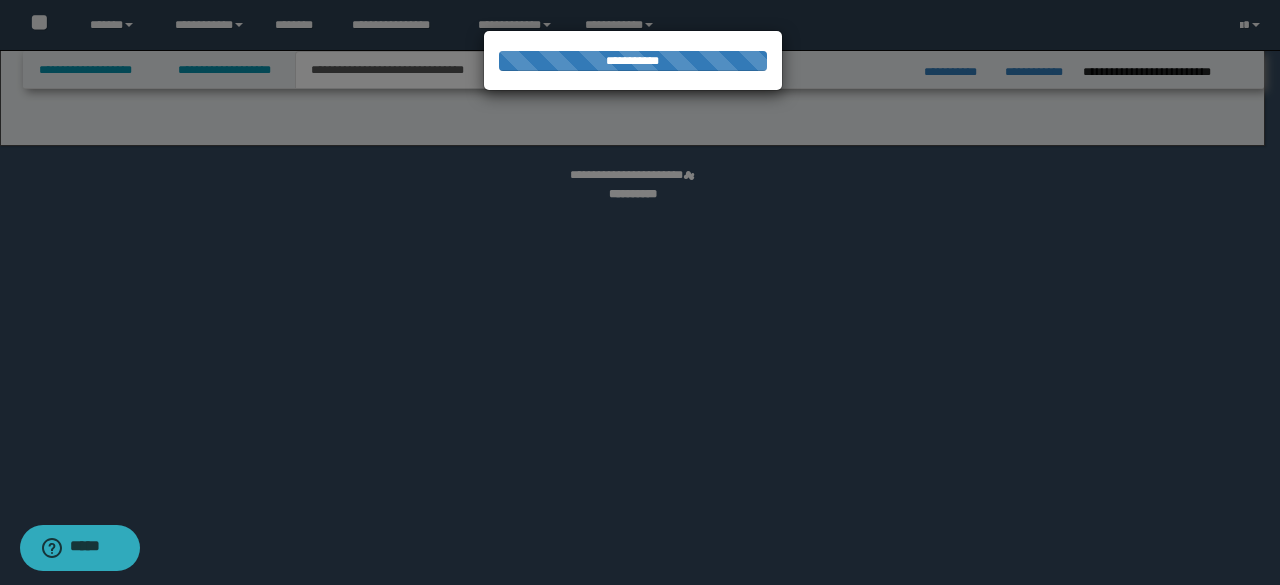 select on "*" 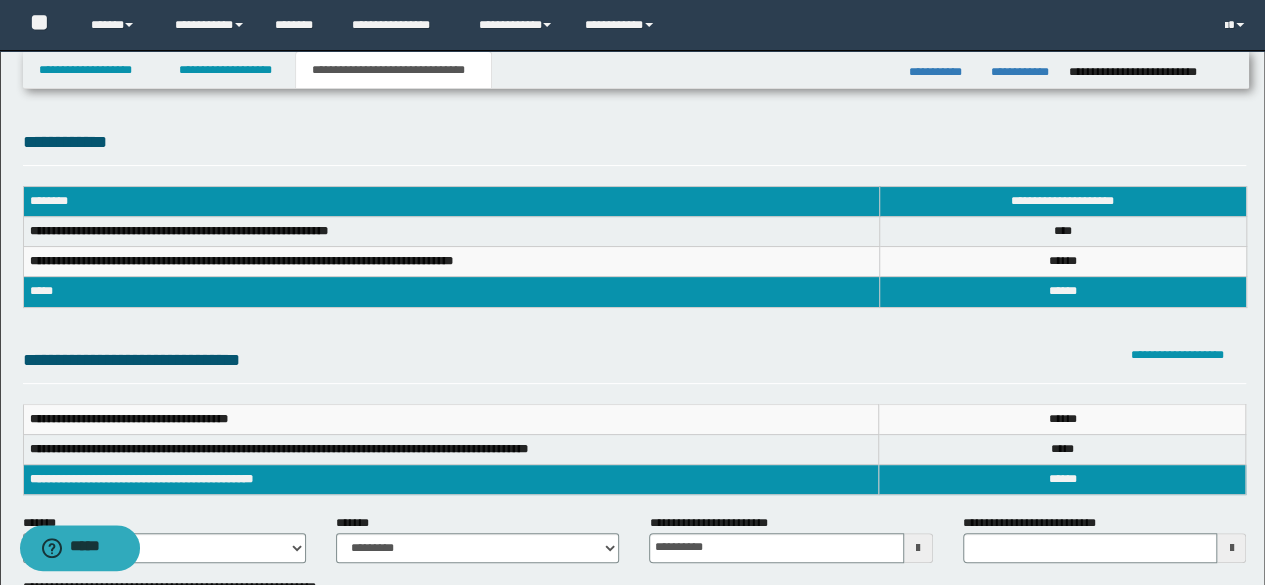 scroll, scrollTop: 300, scrollLeft: 0, axis: vertical 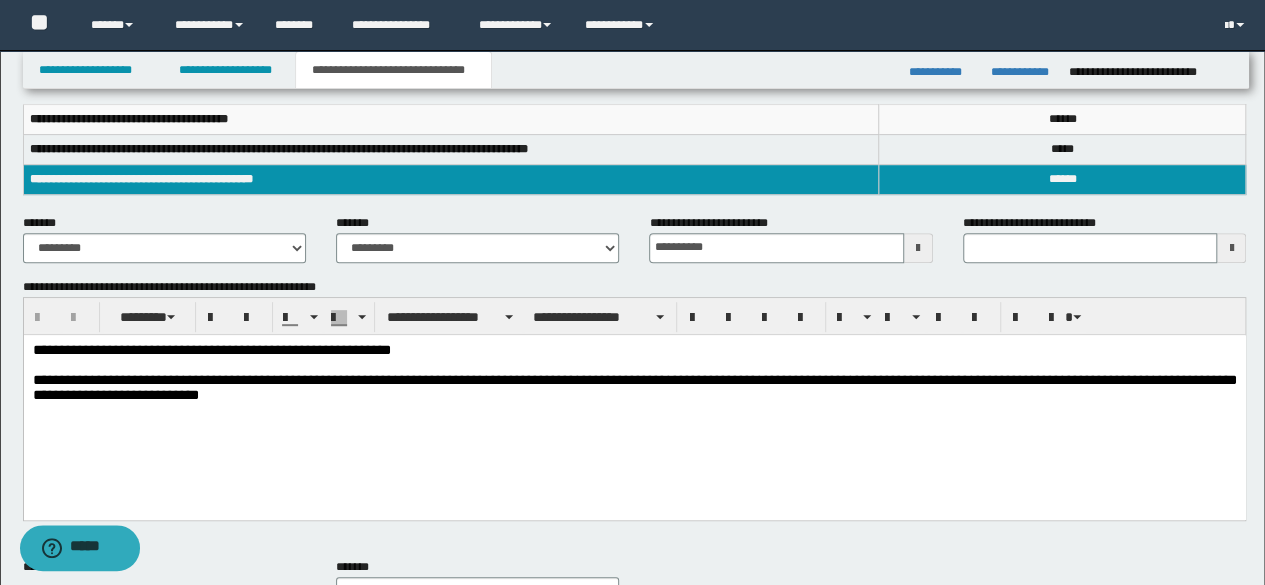 type 